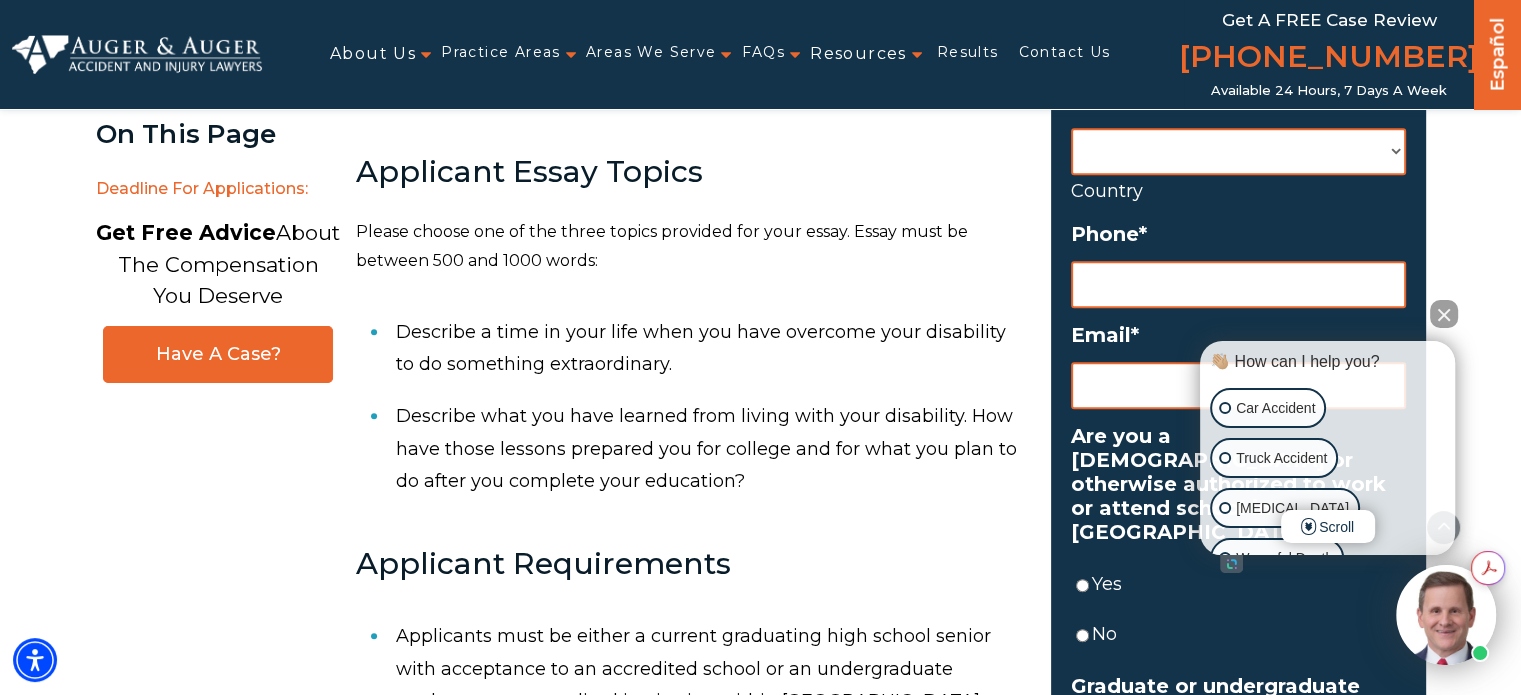 scroll, scrollTop: 950, scrollLeft: 0, axis: vertical 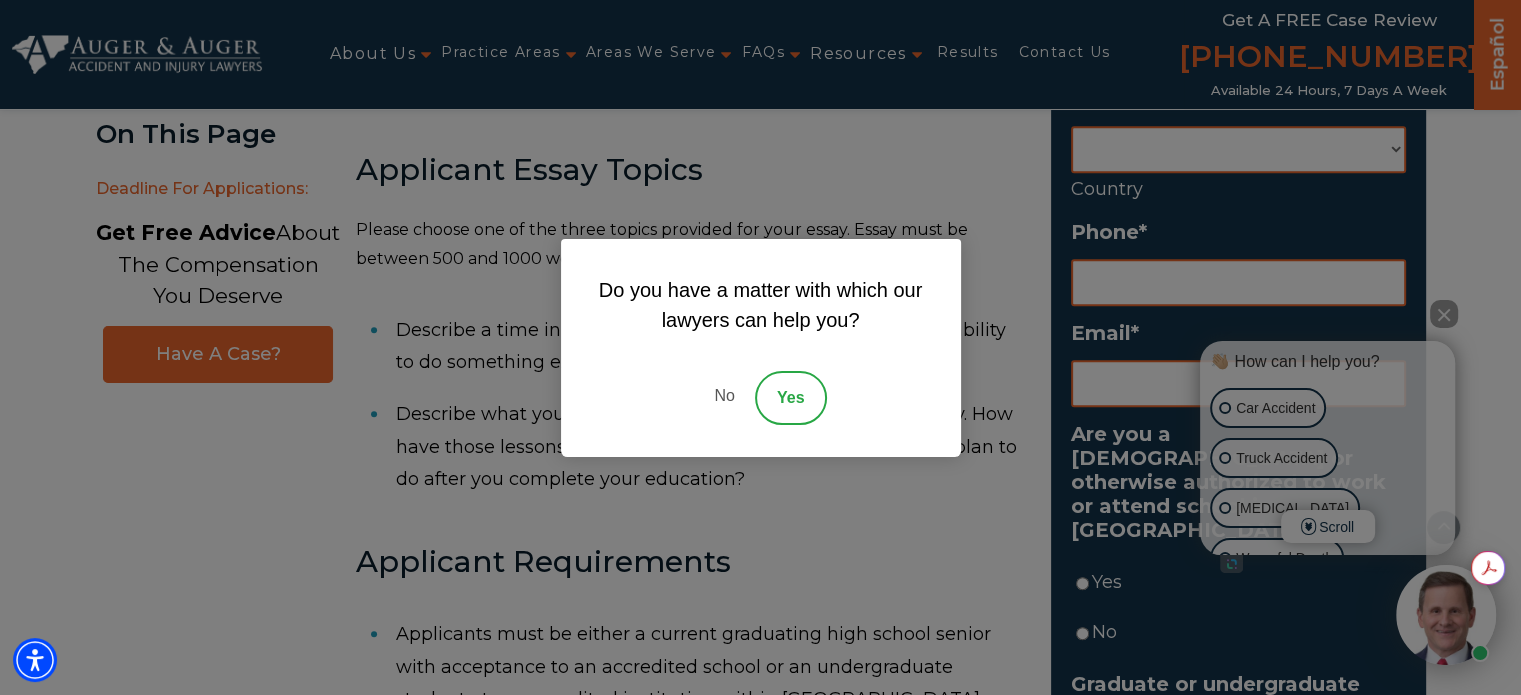 click on "No" at bounding box center (724, 398) 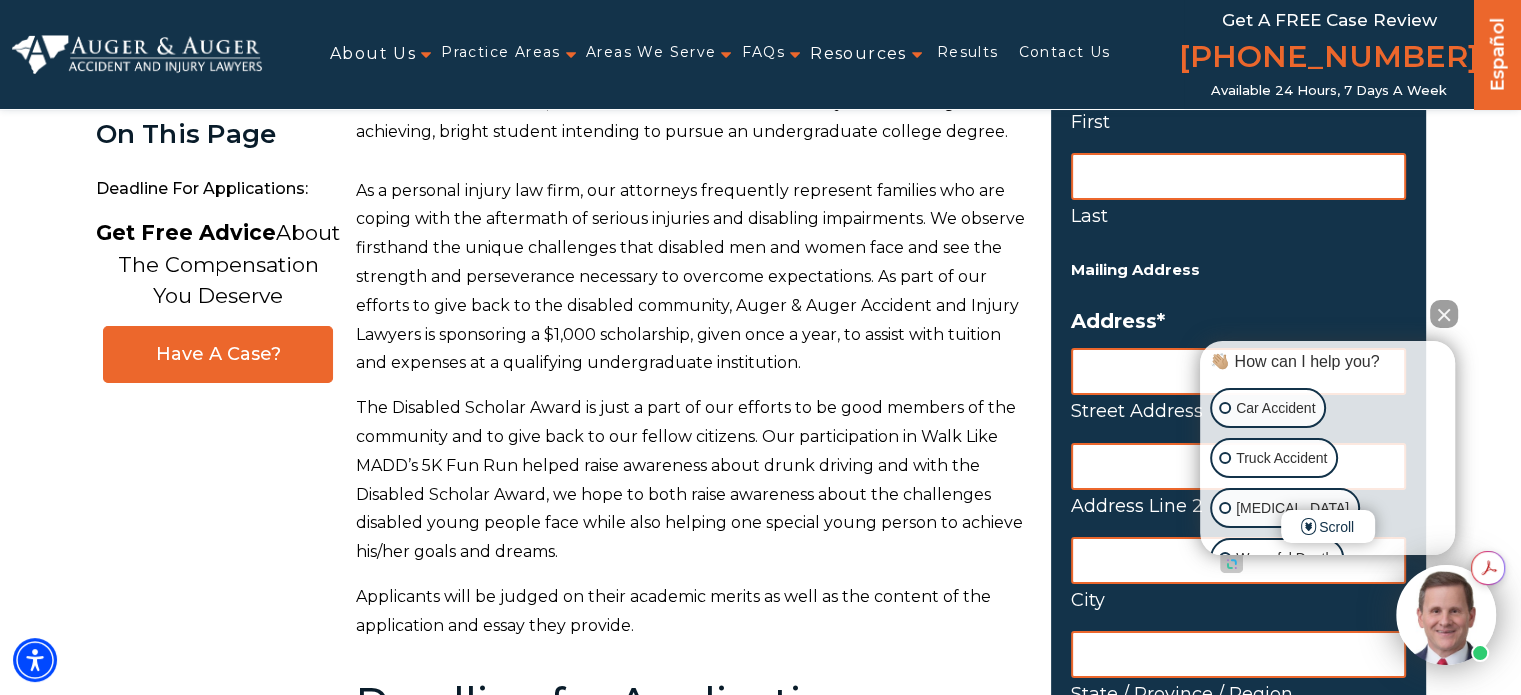 scroll, scrollTop: 0, scrollLeft: 0, axis: both 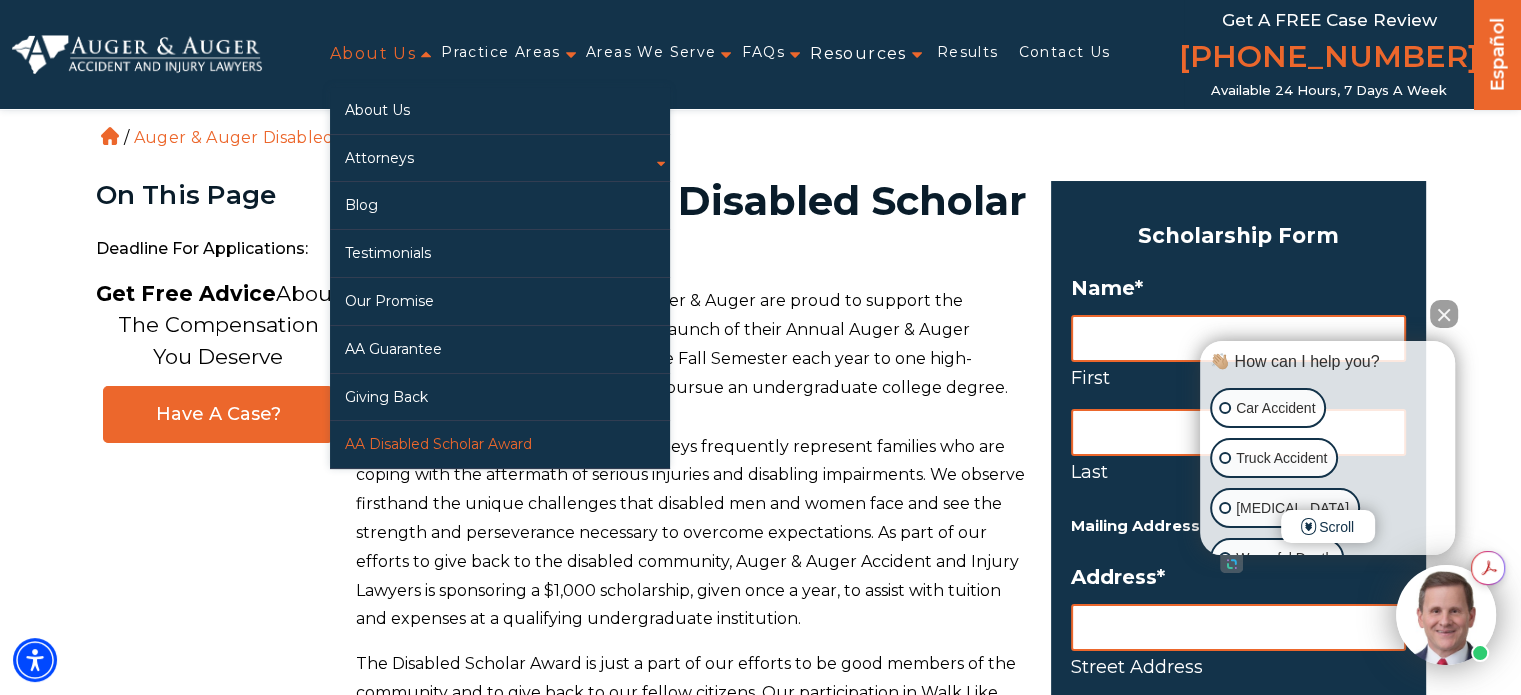 click on "AA Disabled Scholar Award" at bounding box center [500, 444] 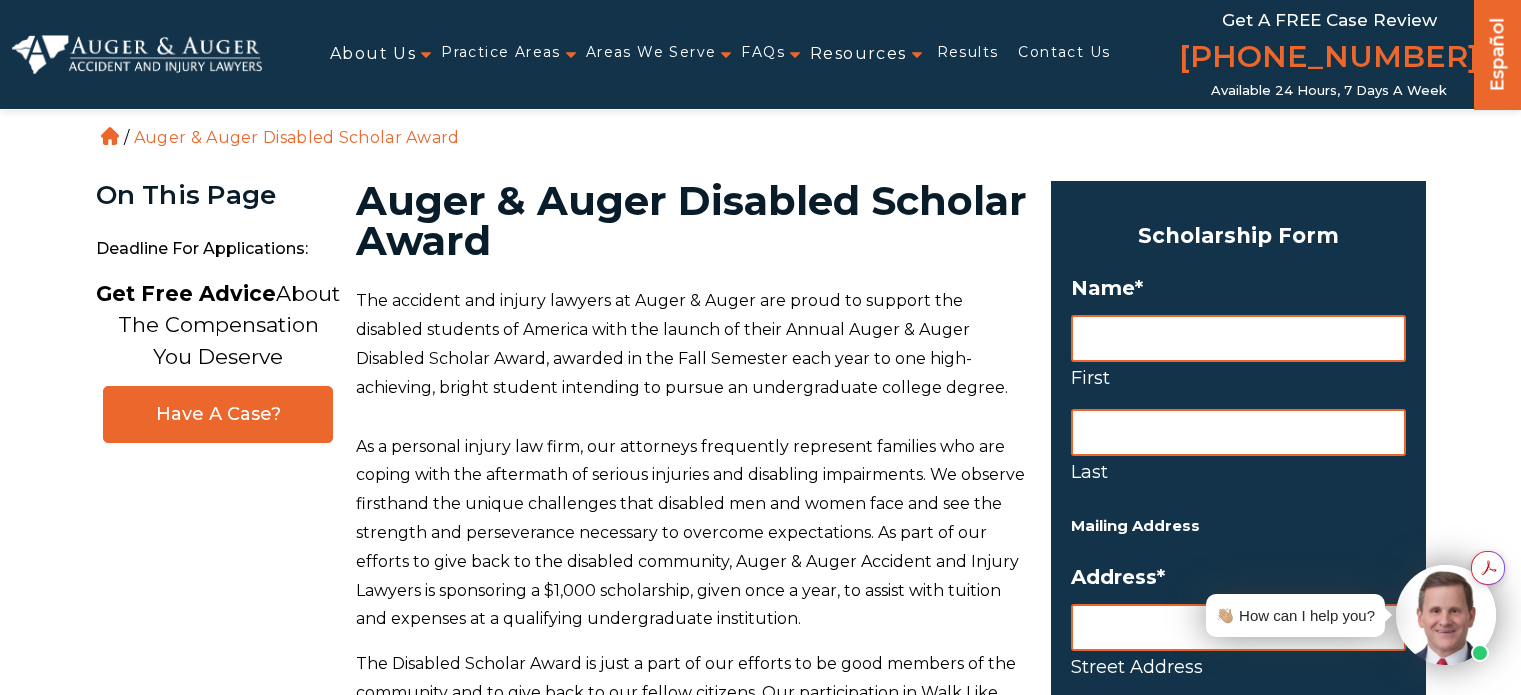 scroll, scrollTop: 0, scrollLeft: 0, axis: both 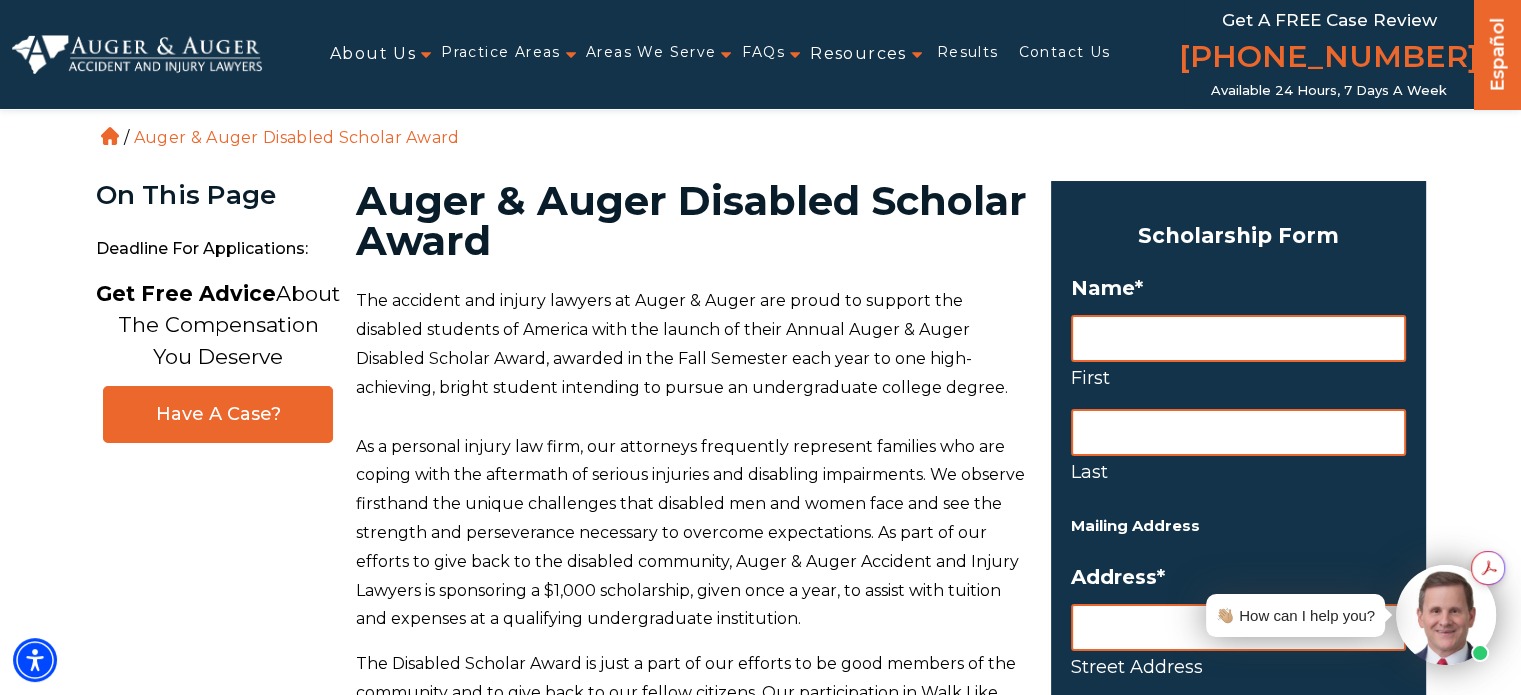 click on "First" at bounding box center [1238, 338] 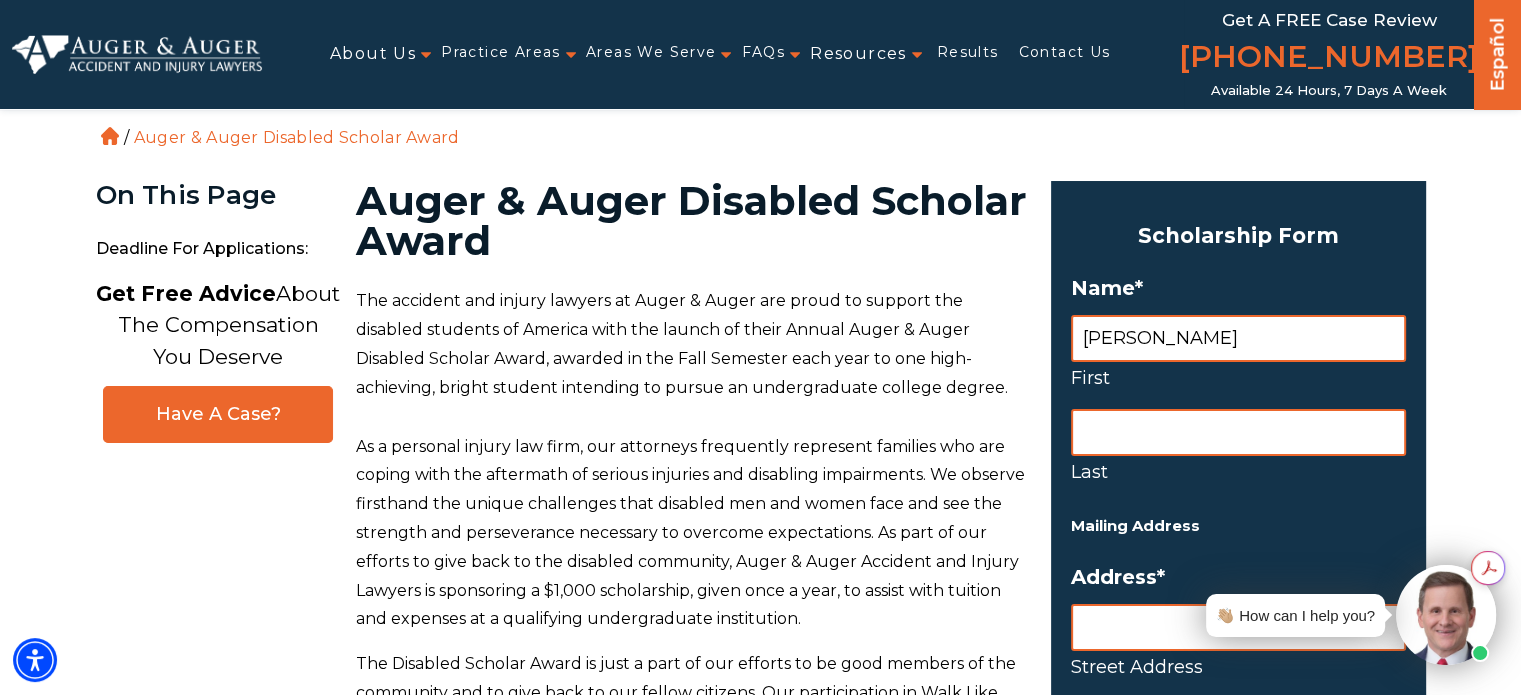 click on "Last" at bounding box center [1238, 432] 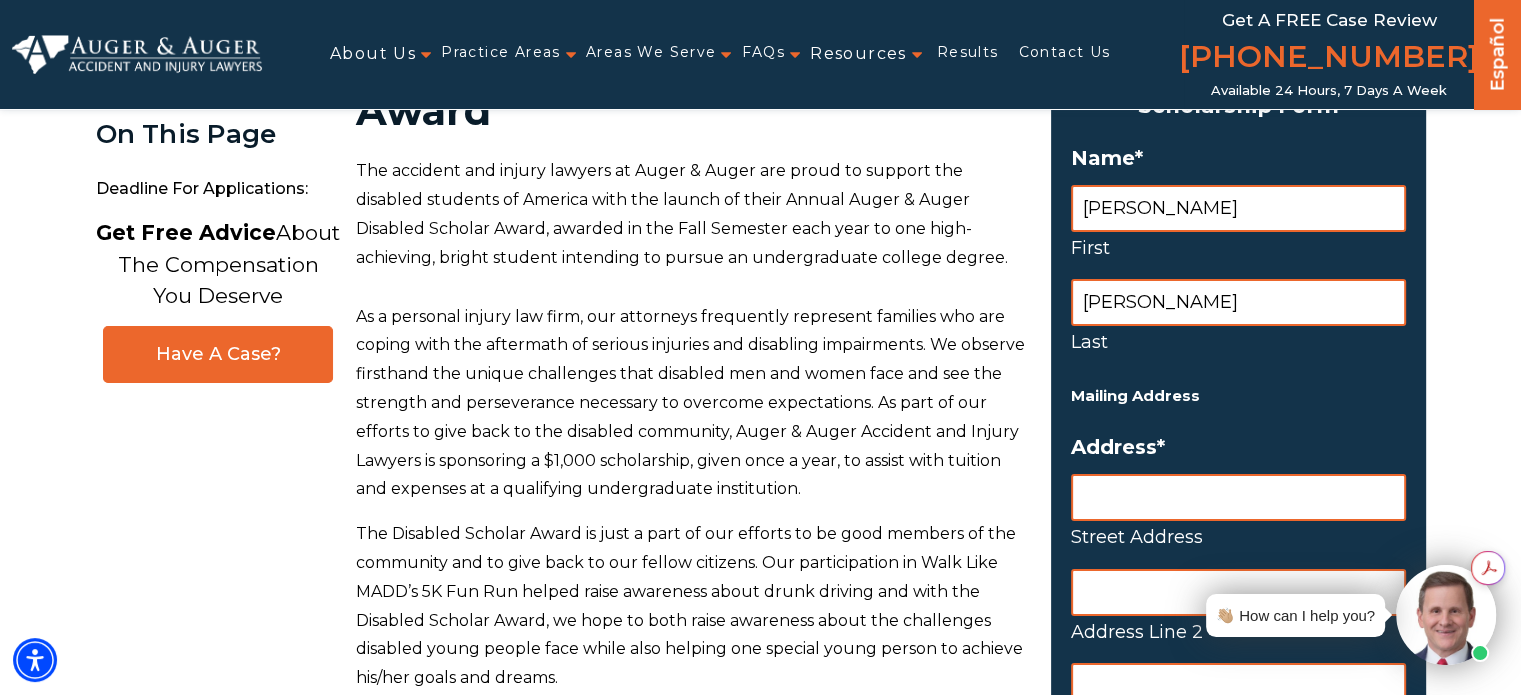 scroll, scrollTop: 170, scrollLeft: 0, axis: vertical 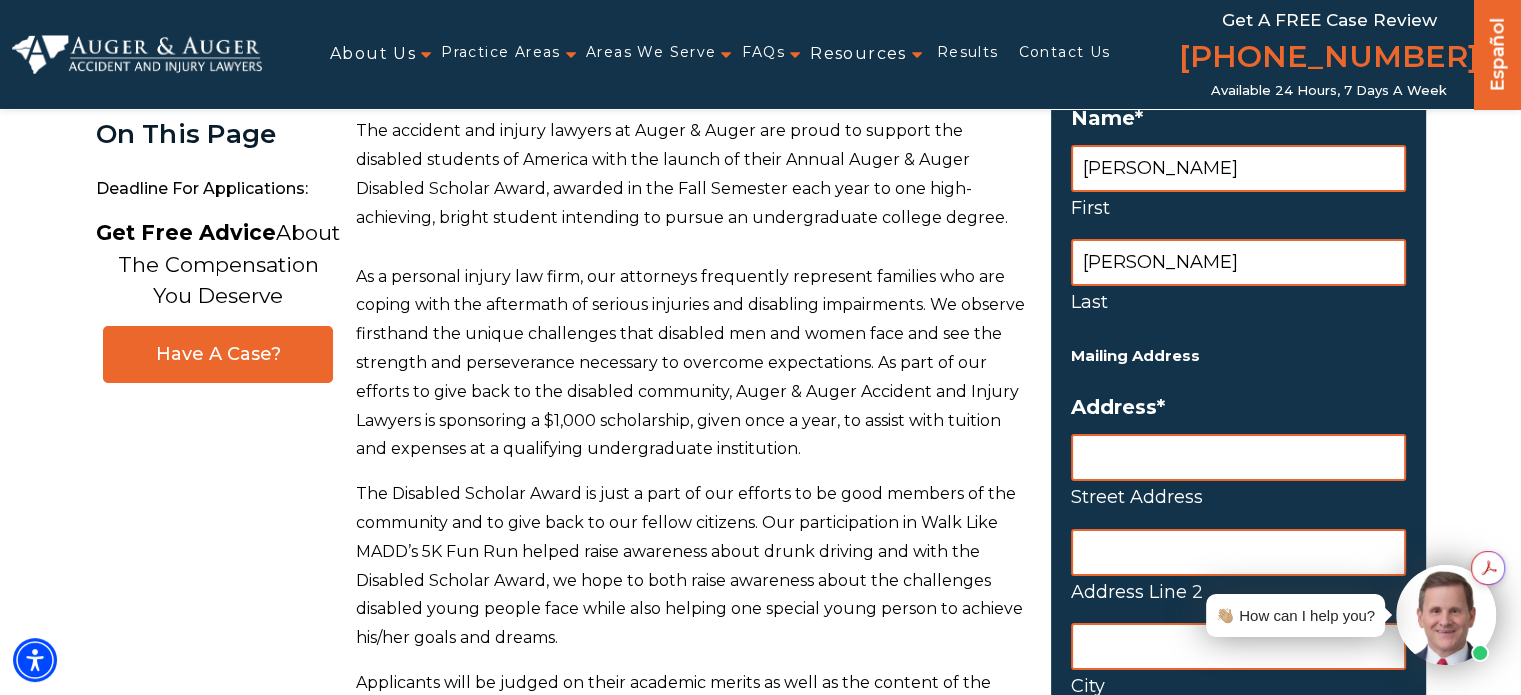 click on "Street Address" at bounding box center [1238, 457] 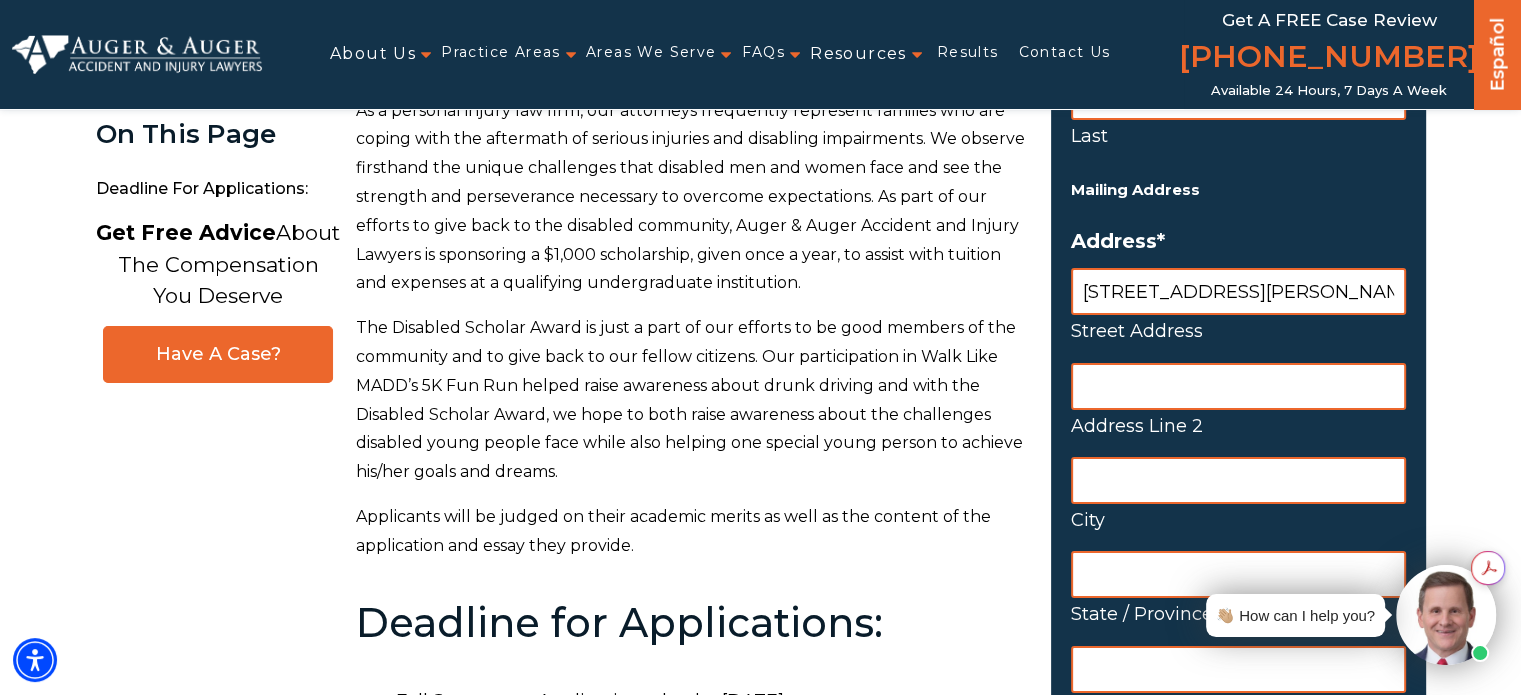 scroll, scrollTop: 346, scrollLeft: 0, axis: vertical 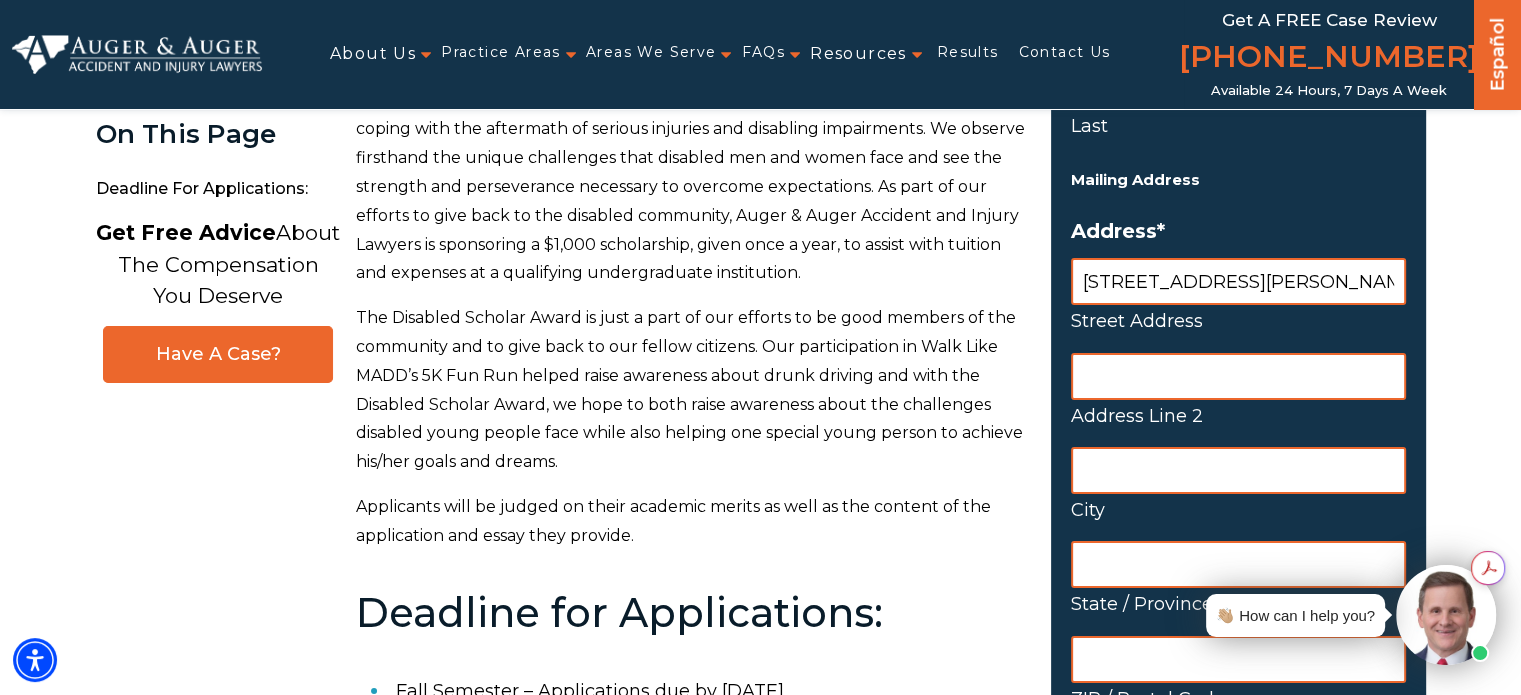 type on "[STREET_ADDRESS][PERSON_NAME]" 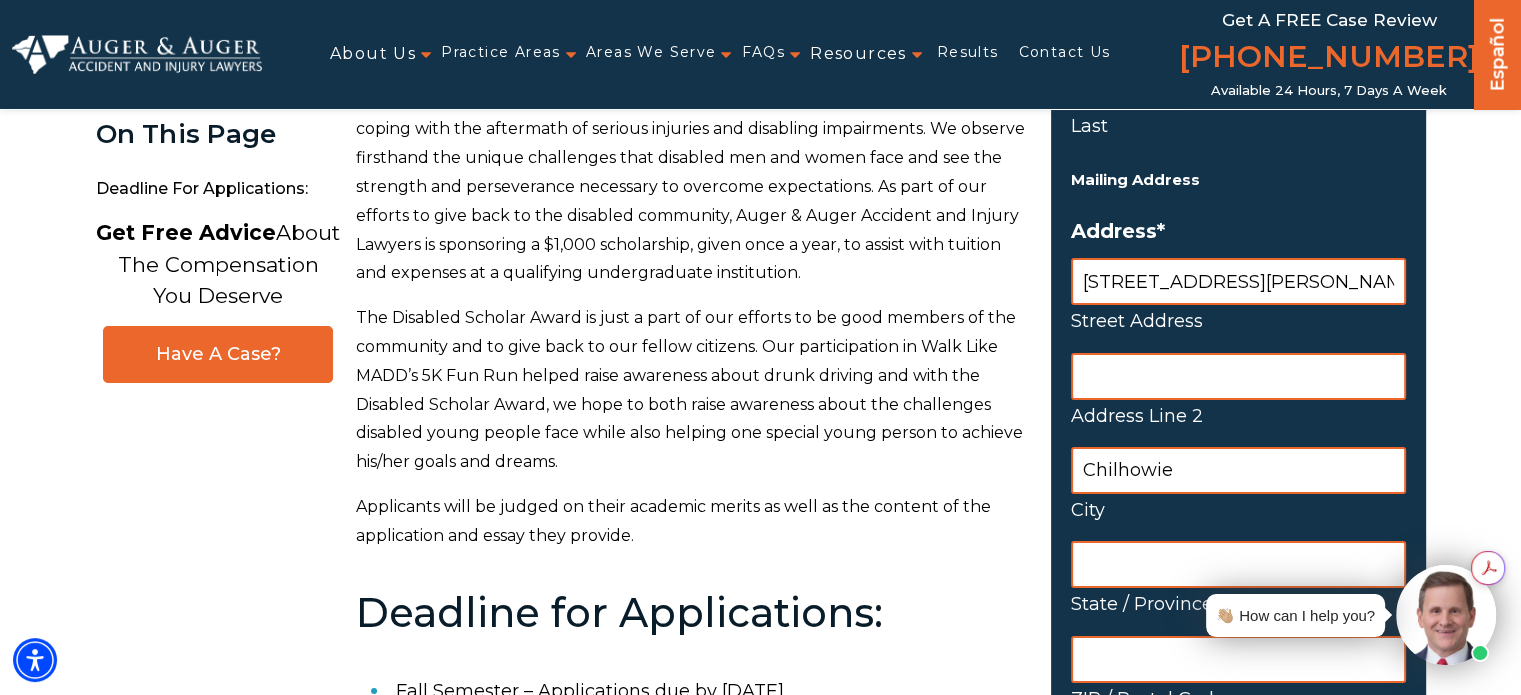 type on "Chilhowie" 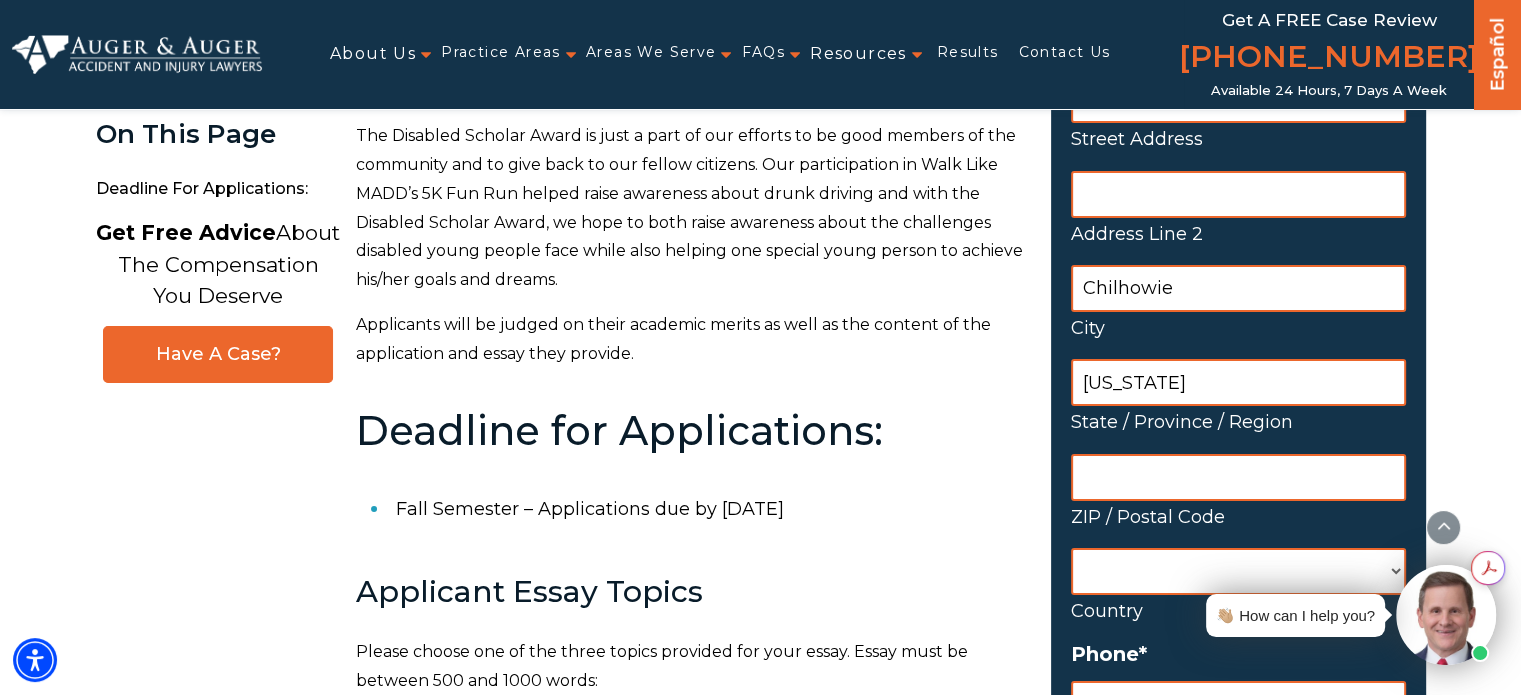 scroll, scrollTop: 530, scrollLeft: 0, axis: vertical 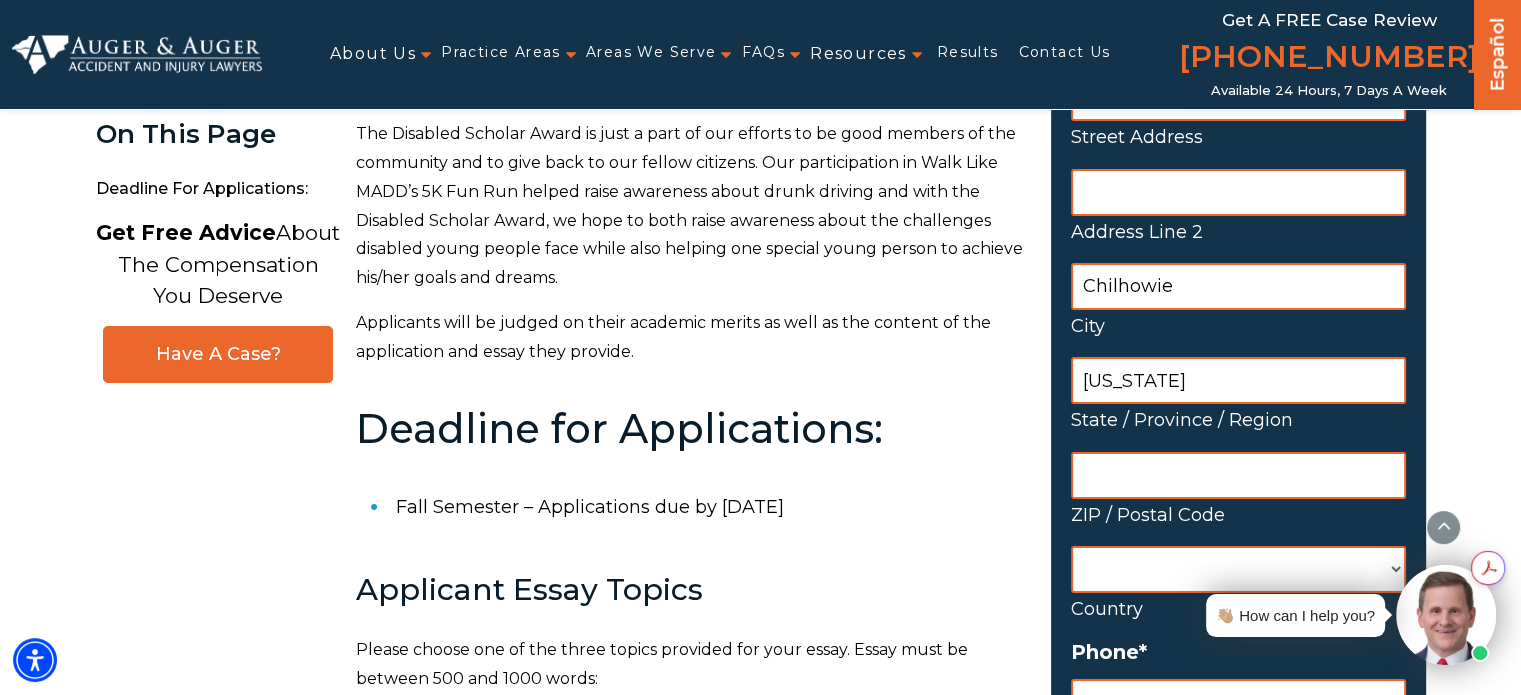 type on "[US_STATE]" 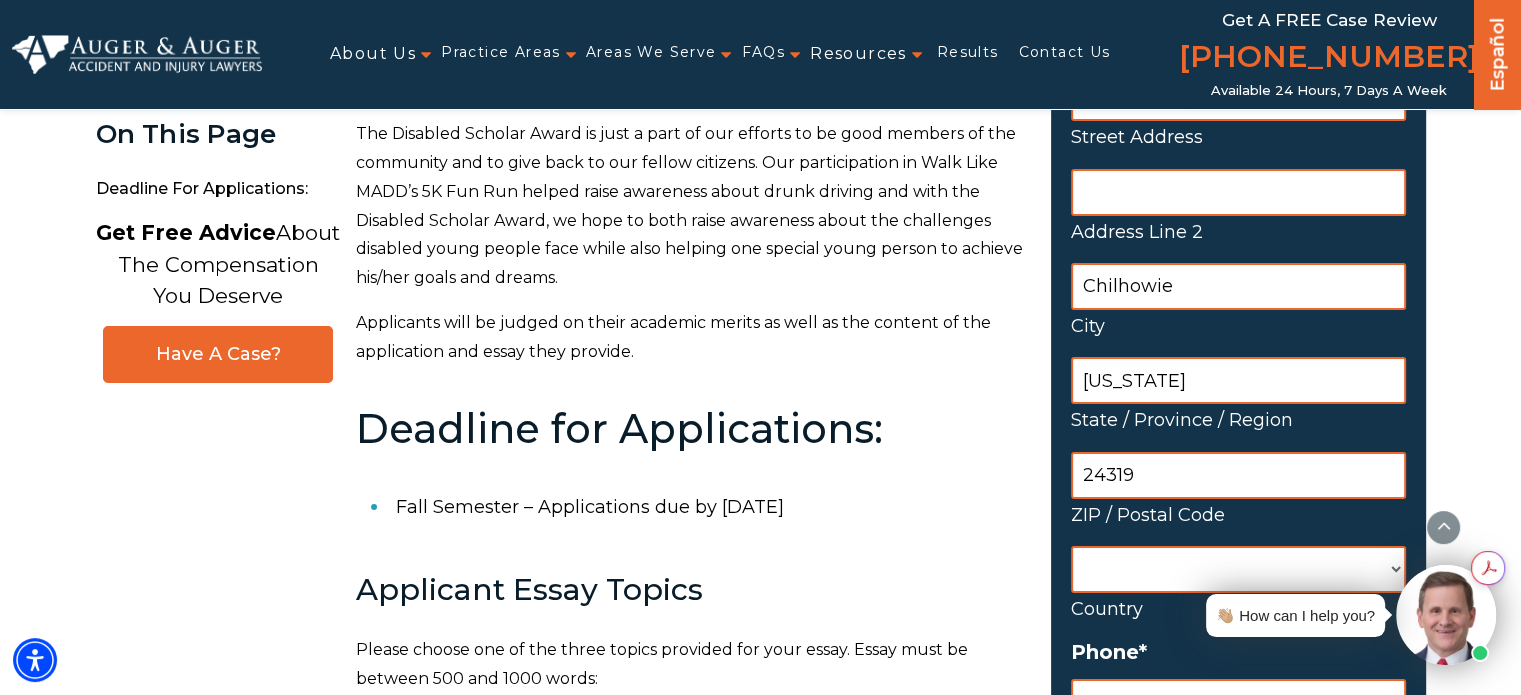 type on "24319" 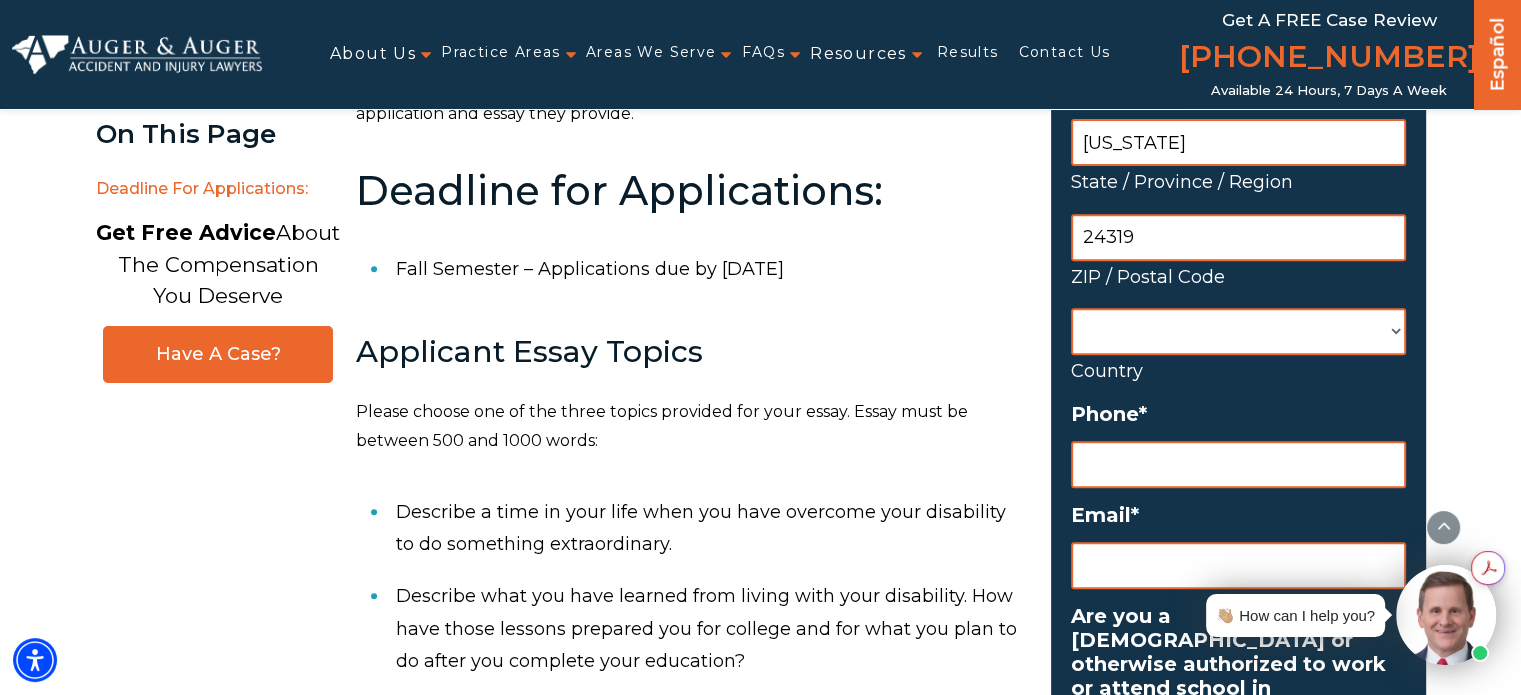 scroll, scrollTop: 772, scrollLeft: 0, axis: vertical 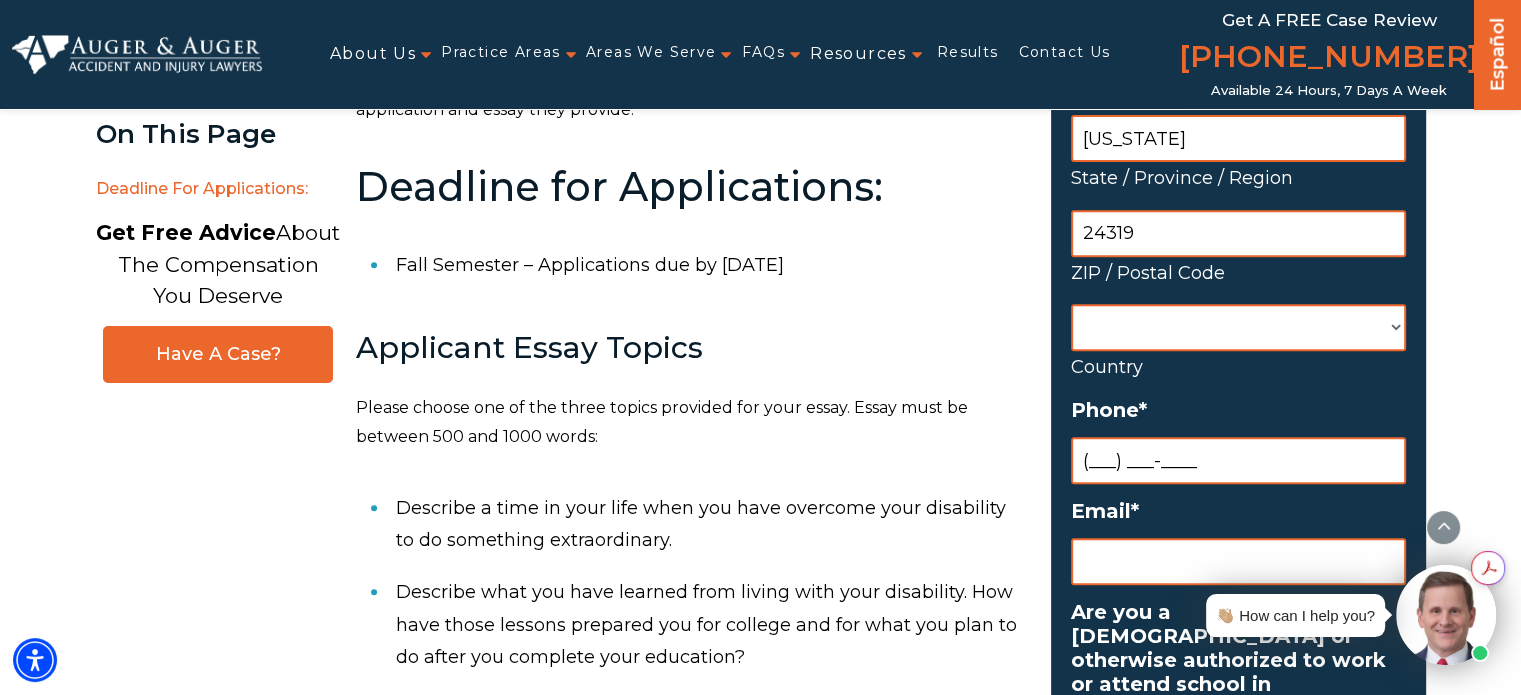 click on "(___) ___-____" at bounding box center (1238, 460) 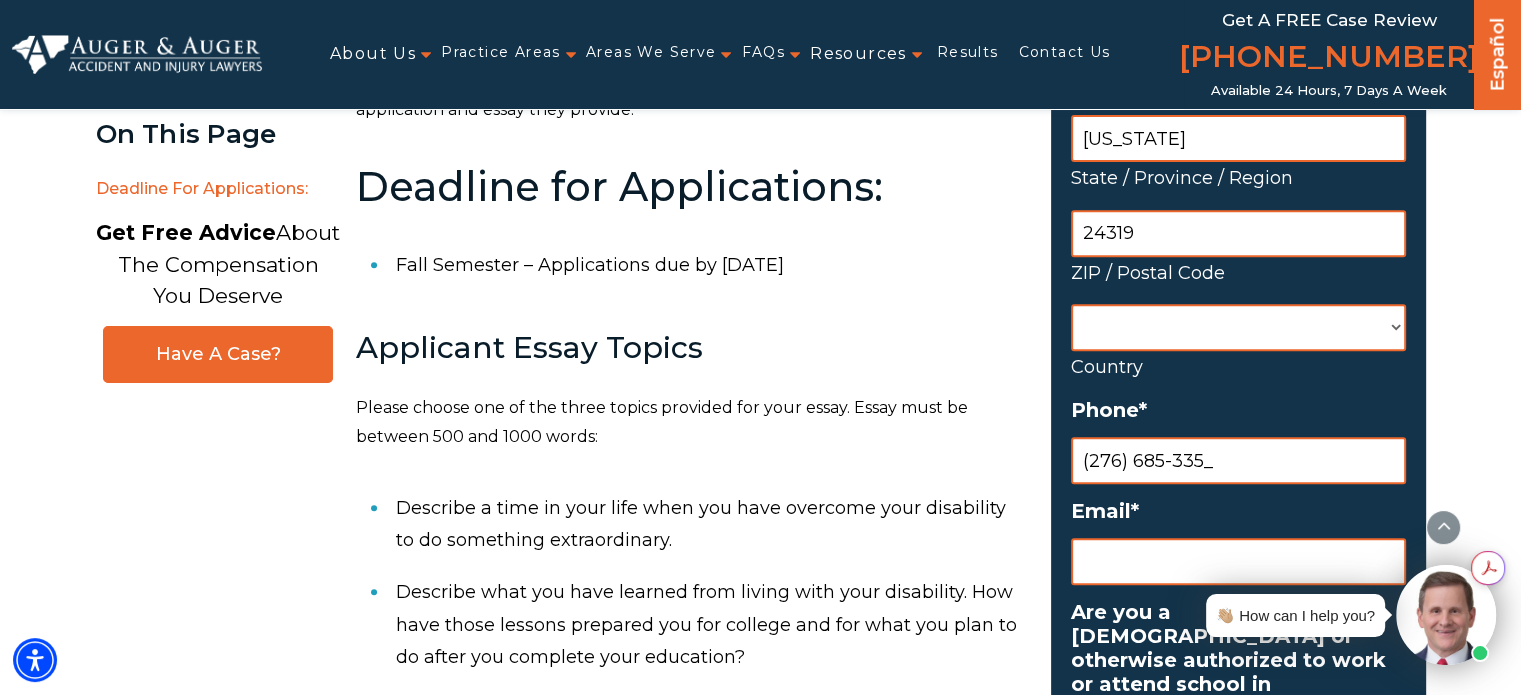 type on "[PHONE_NUMBER]" 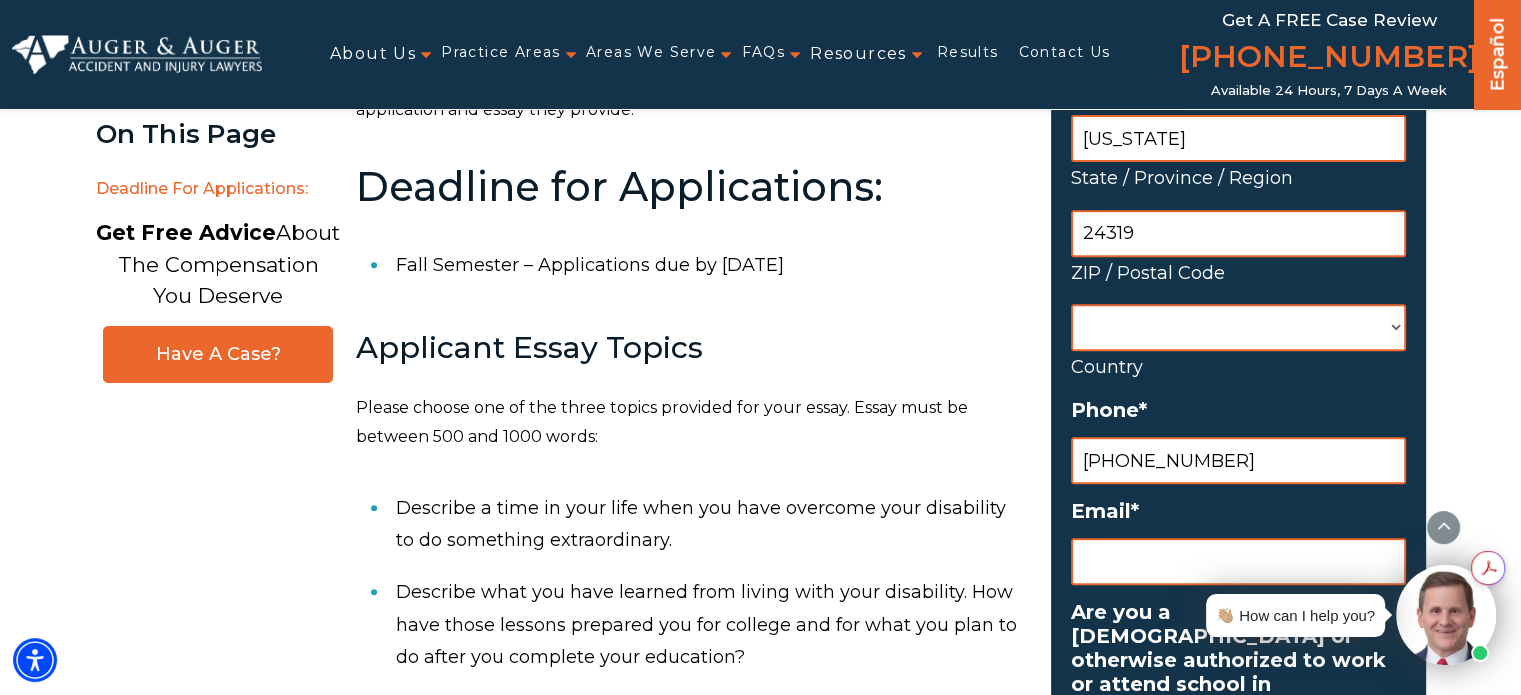 click on "Email *" at bounding box center (1238, 561) 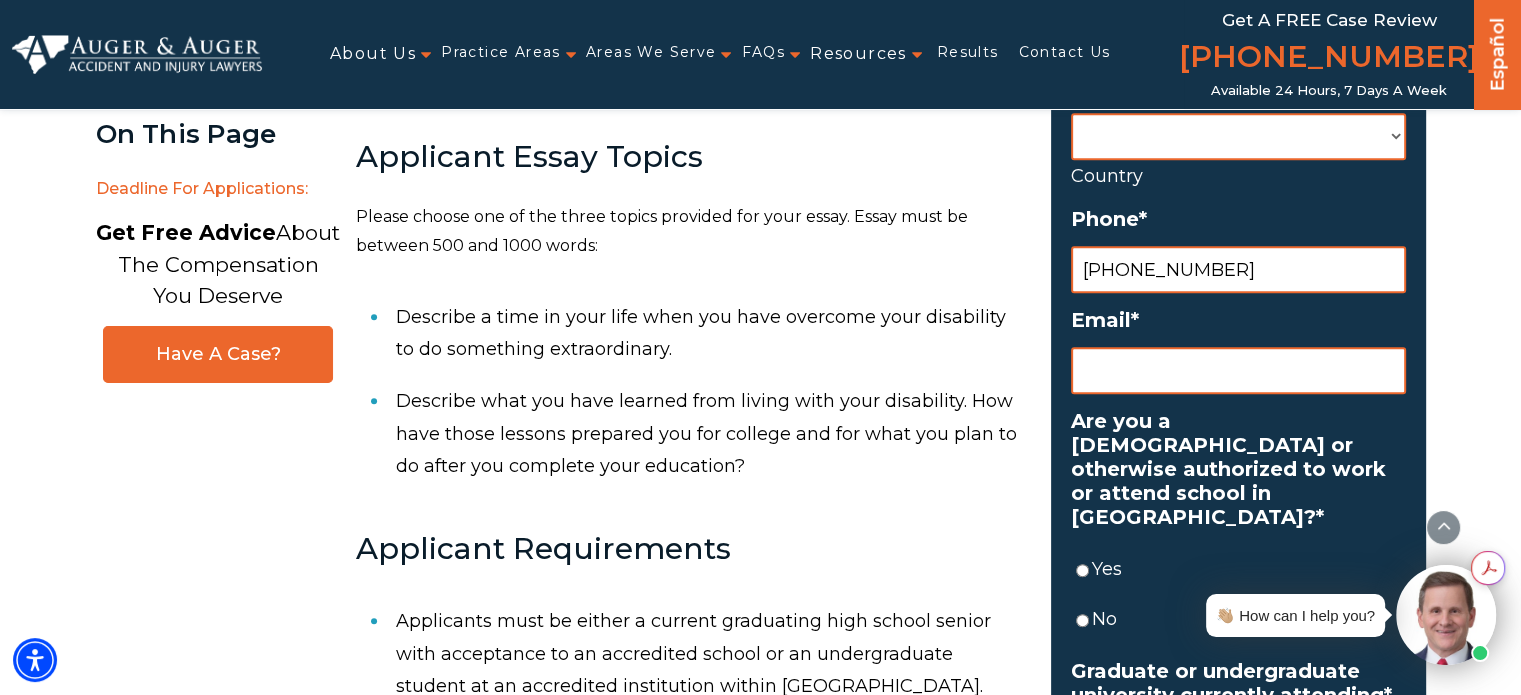 scroll, scrollTop: 976, scrollLeft: 0, axis: vertical 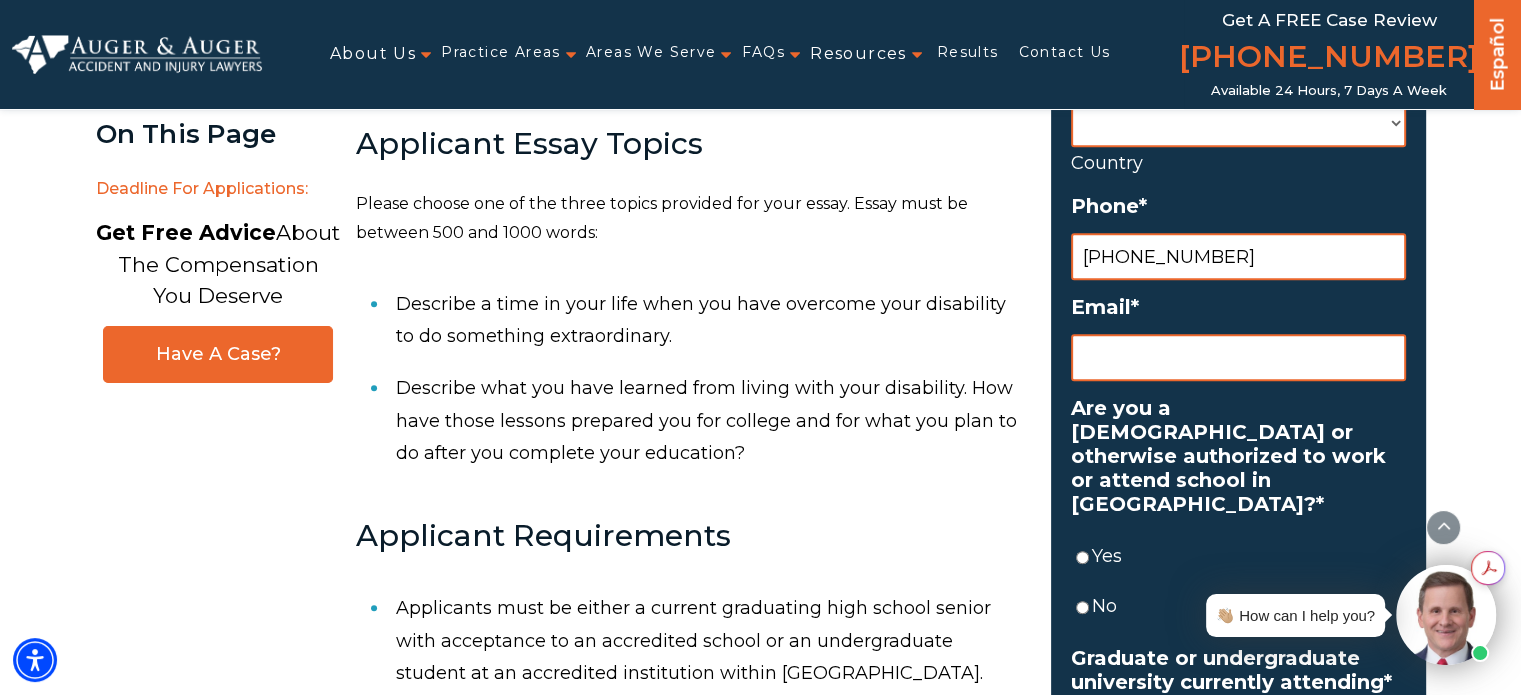 click on "Yes" at bounding box center (1082, 557) 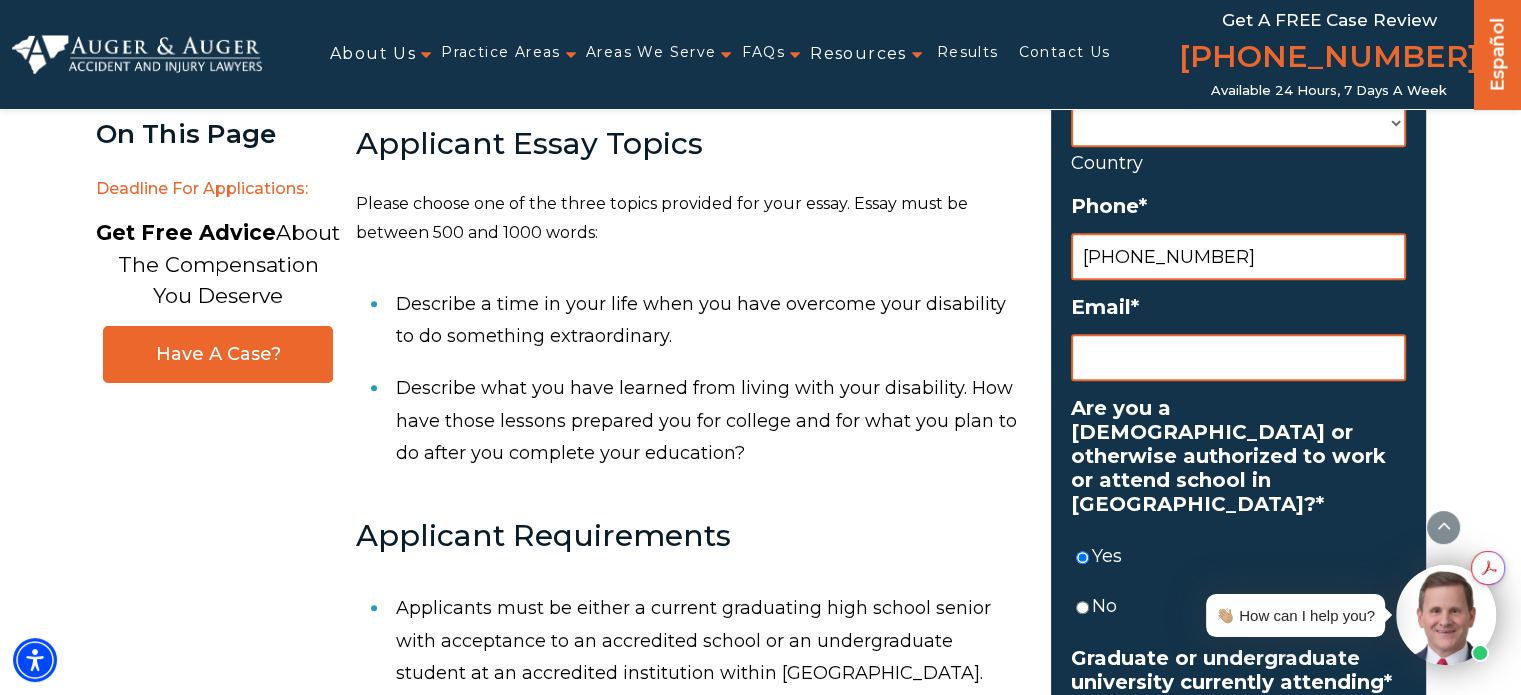 click on "Email *" at bounding box center (1238, 357) 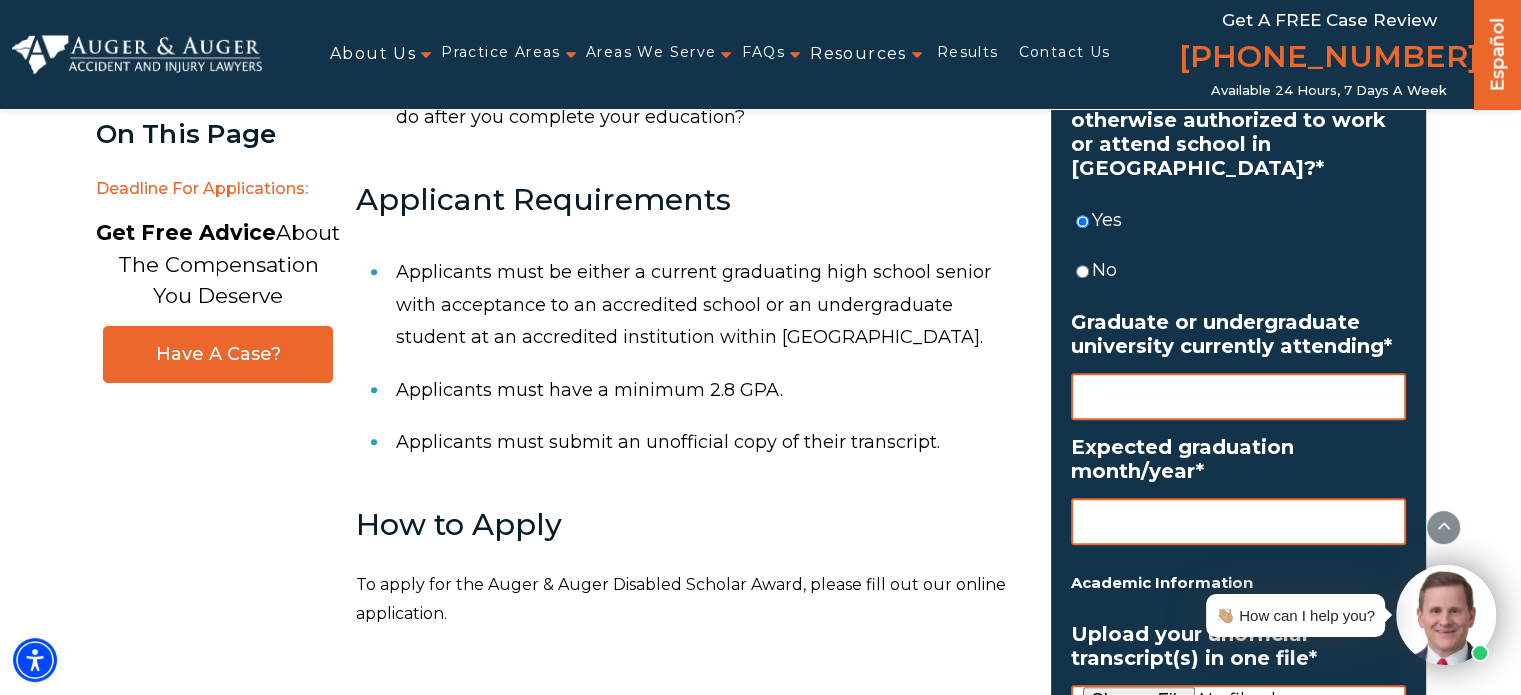 scroll, scrollTop: 1312, scrollLeft: 0, axis: vertical 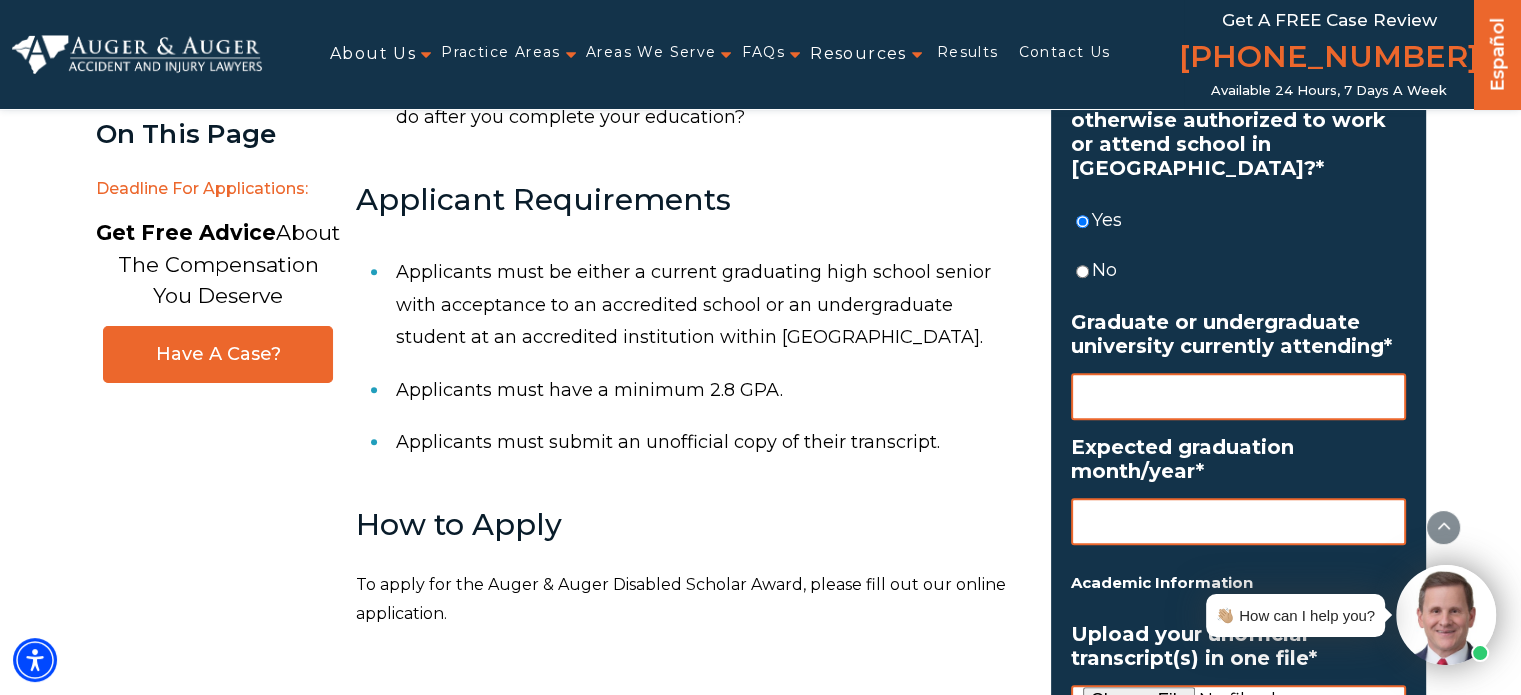 type on "[EMAIL_ADDRESS][DOMAIN_NAME]" 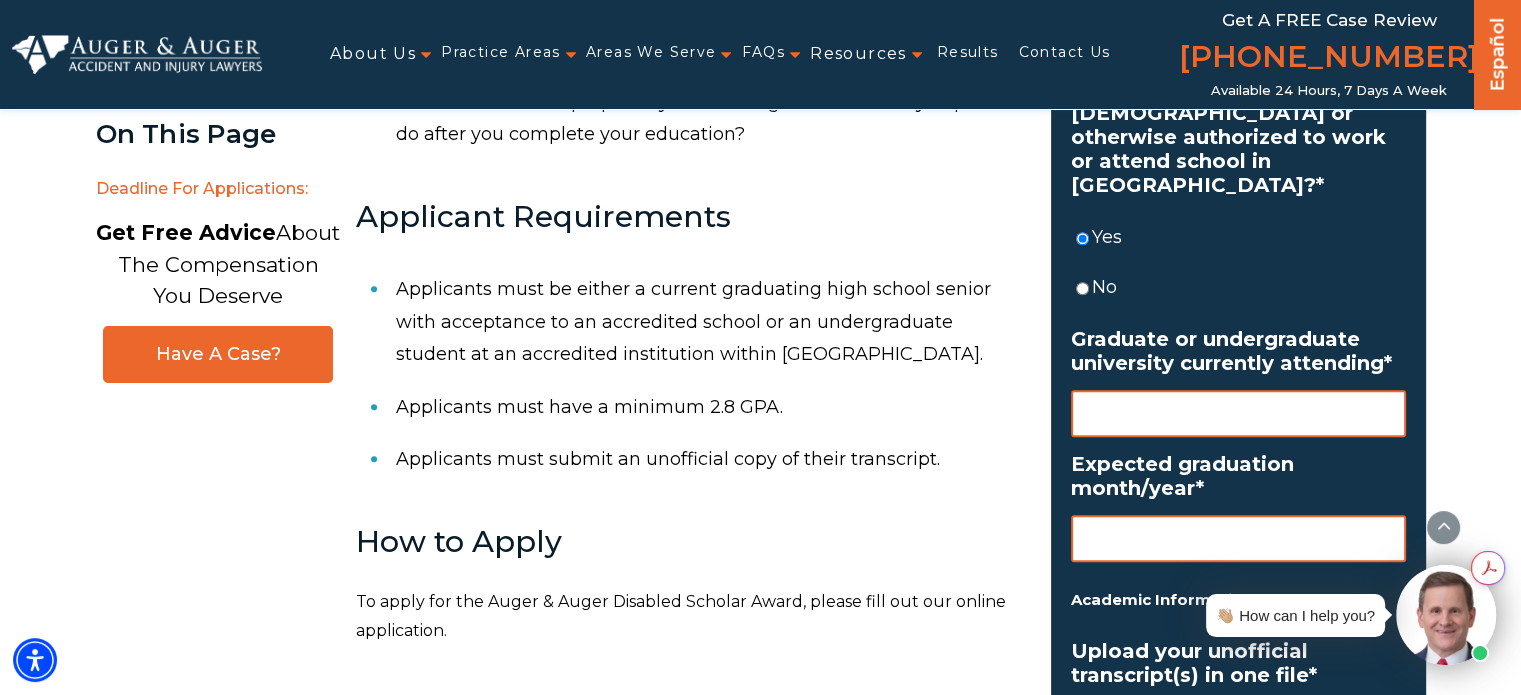 scroll, scrollTop: 1298, scrollLeft: 0, axis: vertical 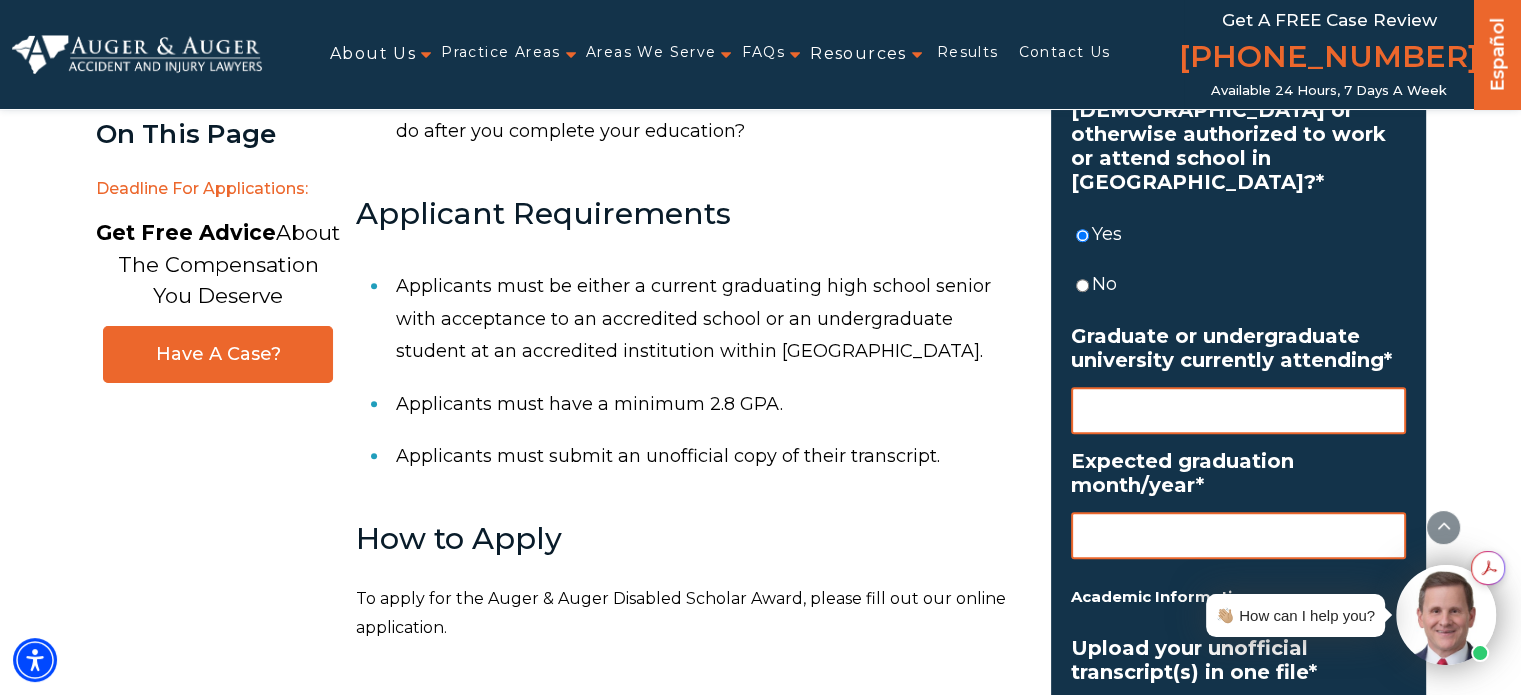 click on "Expected graduation month/year *" at bounding box center (1238, 535) 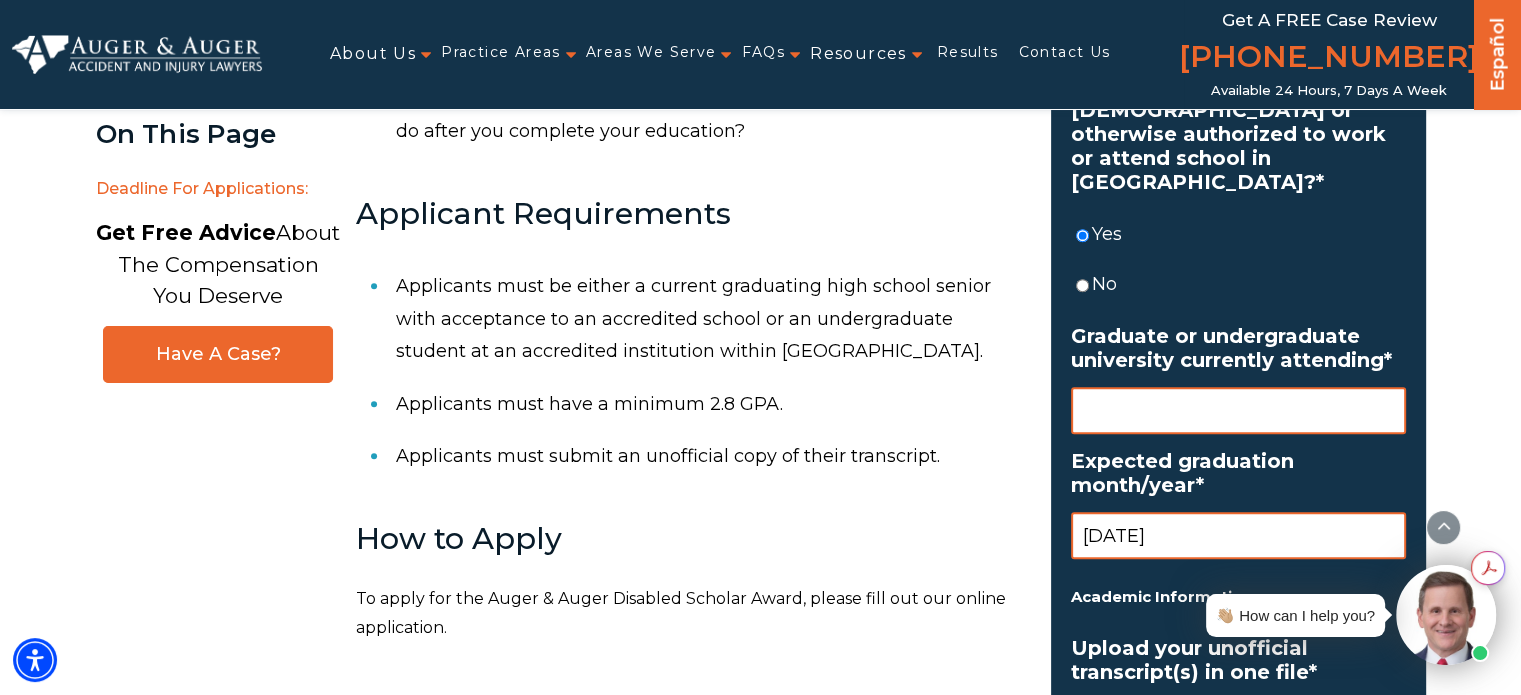 type on "[DATE]" 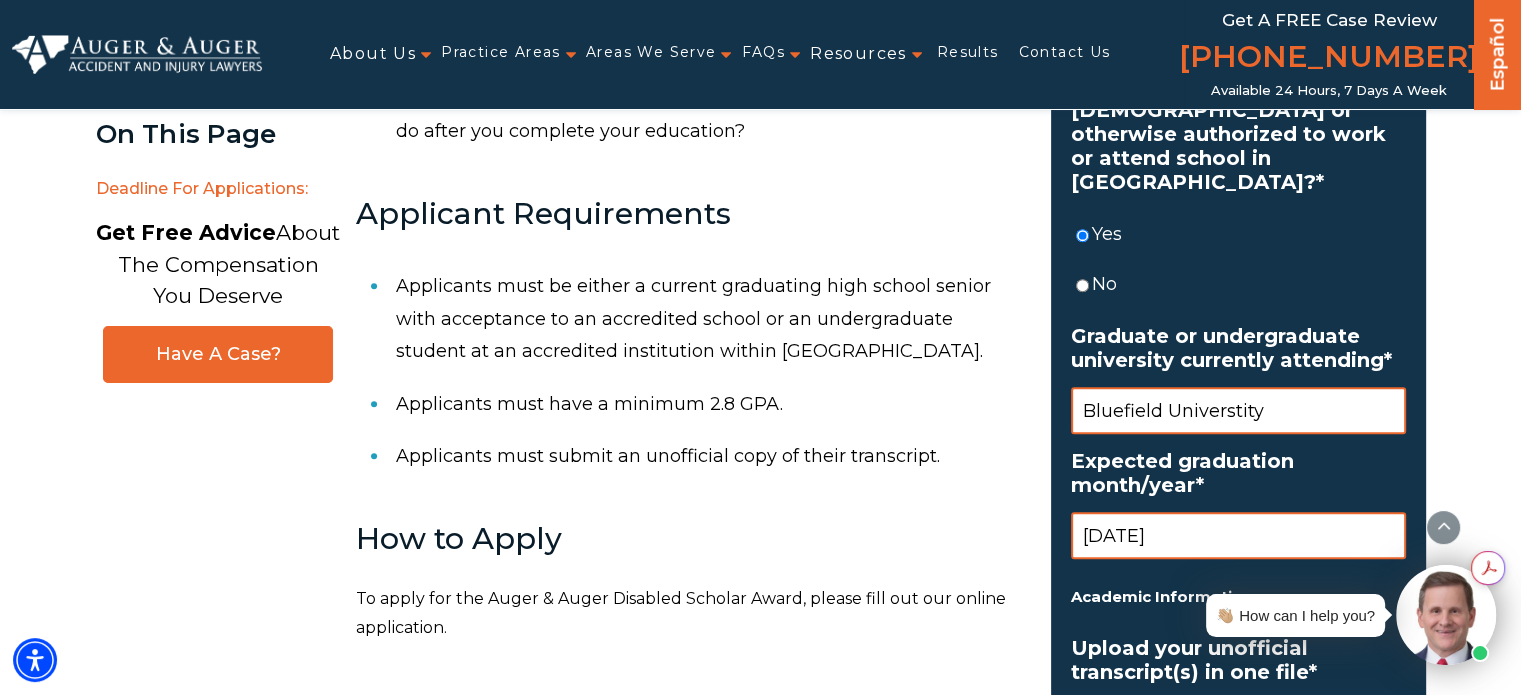 click on "Bluefield Universtity" at bounding box center [1238, 410] 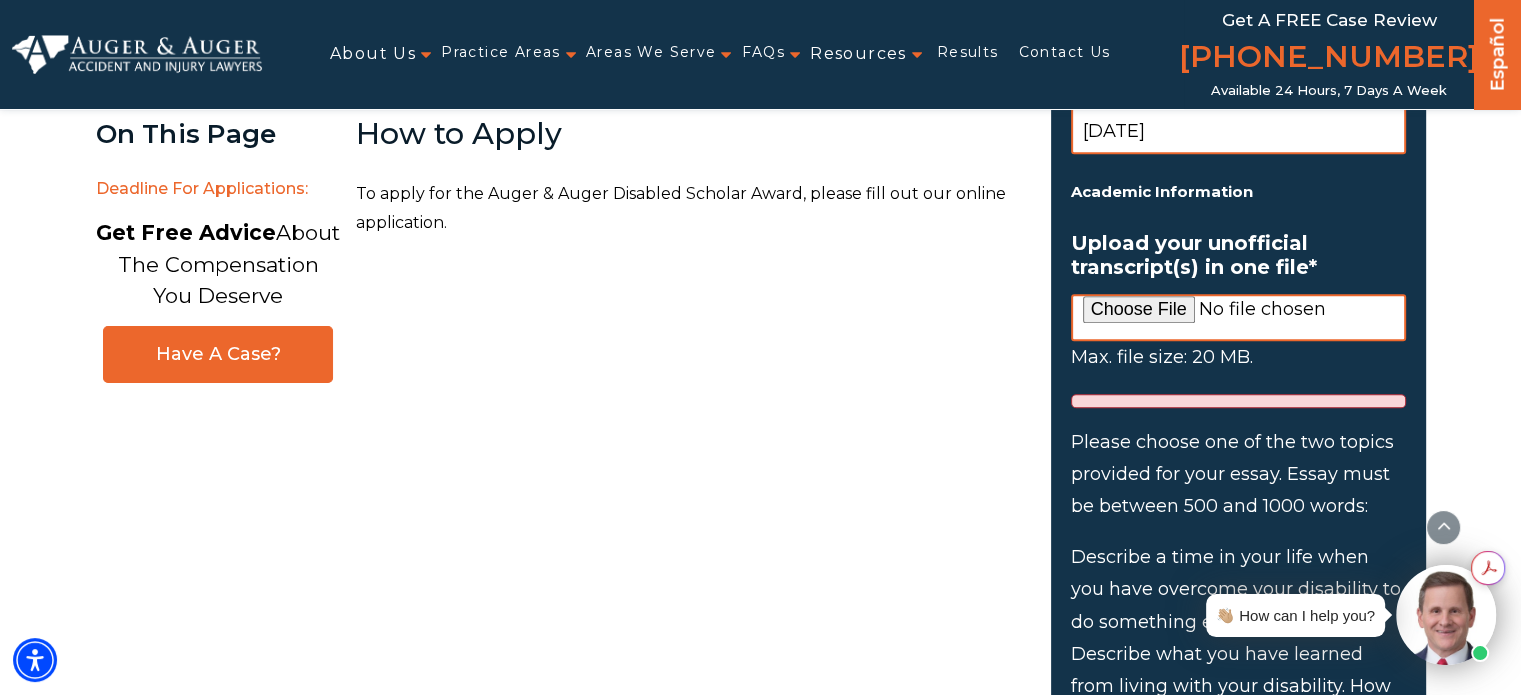 scroll, scrollTop: 1704, scrollLeft: 0, axis: vertical 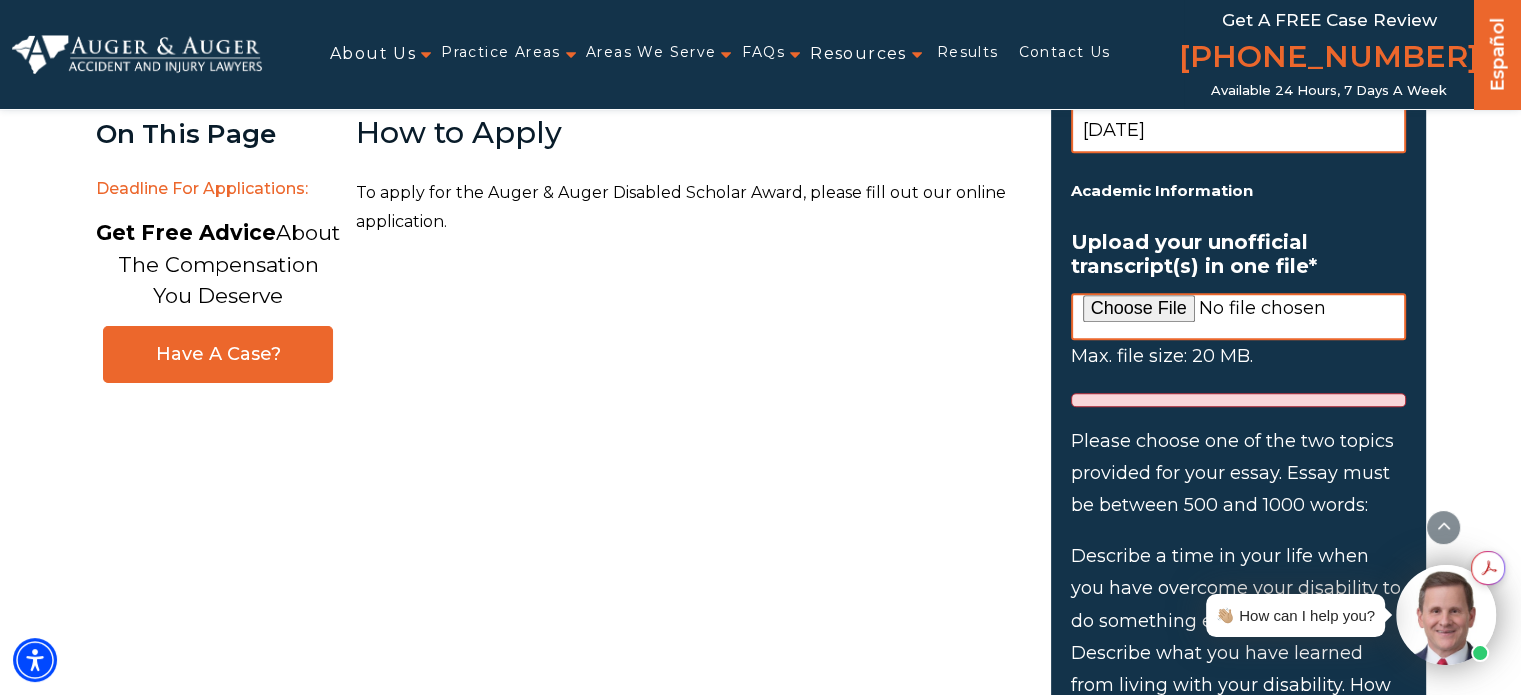 type on "[GEOGRAPHIC_DATA]" 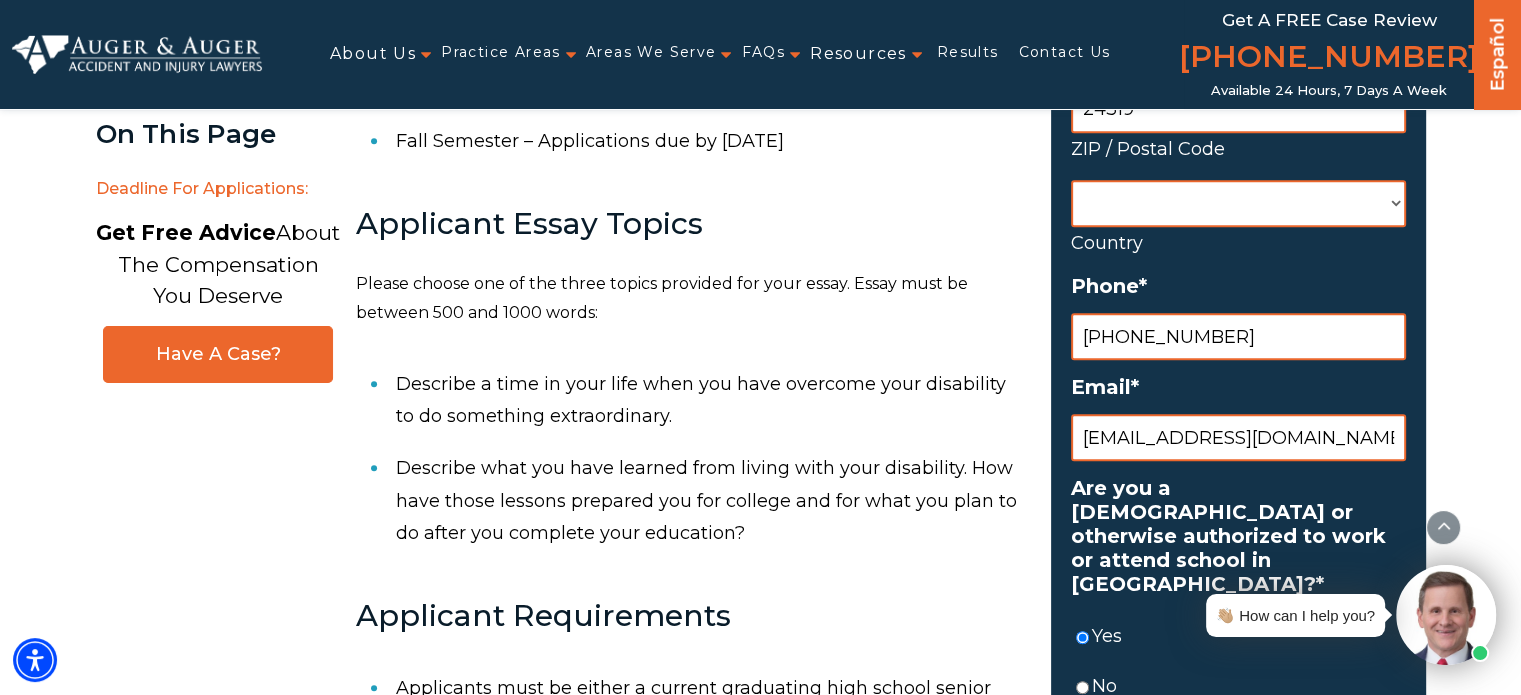 scroll, scrollTop: 898, scrollLeft: 0, axis: vertical 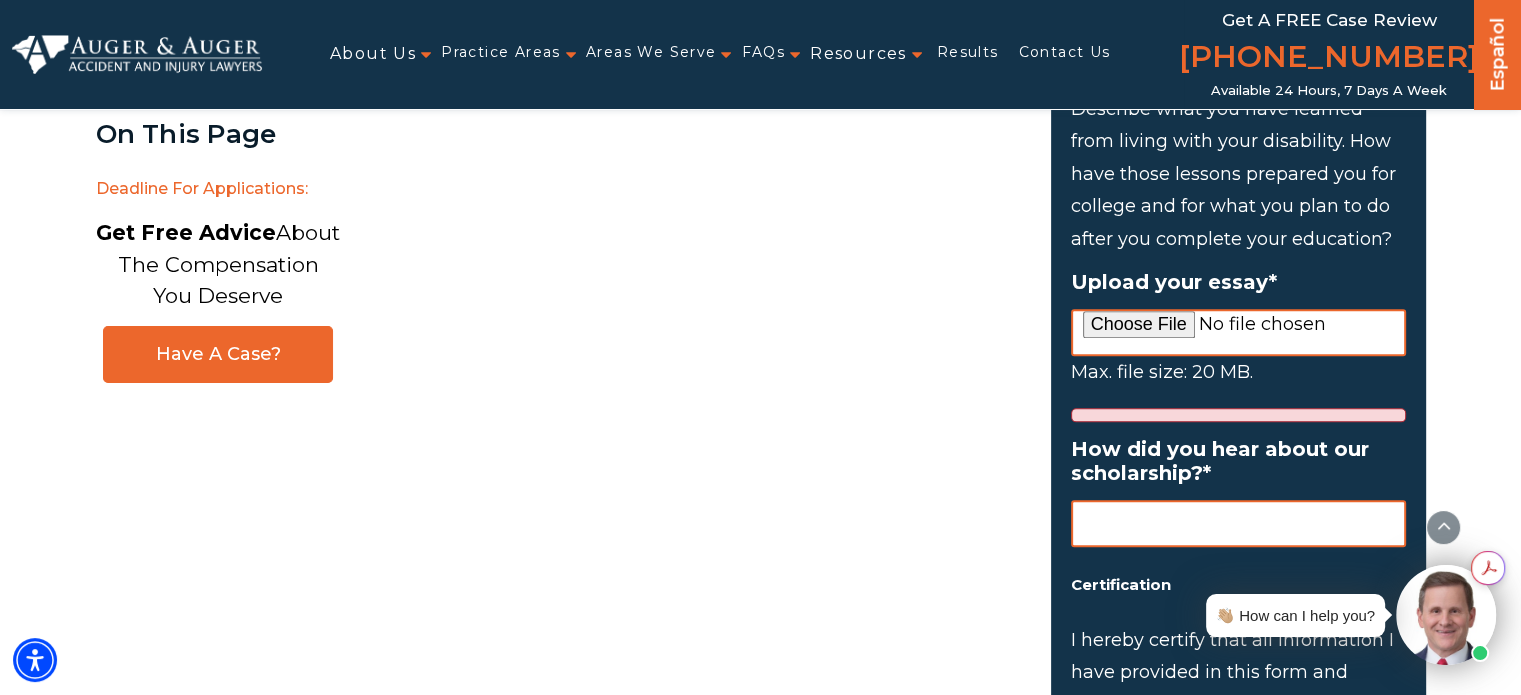 click on "Upload your essay *" at bounding box center [1238, 332] 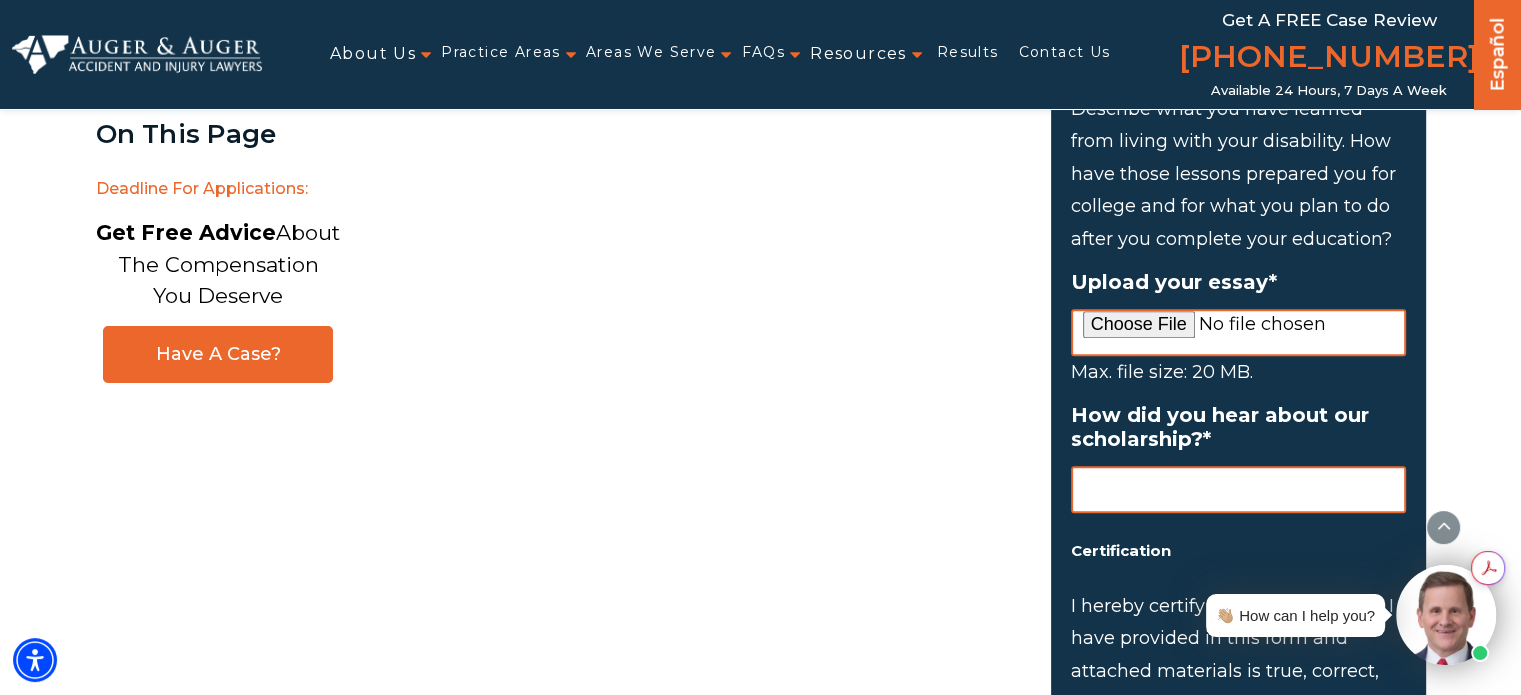 click on "How did you hear about our scholarship? *" at bounding box center (1238, 489) 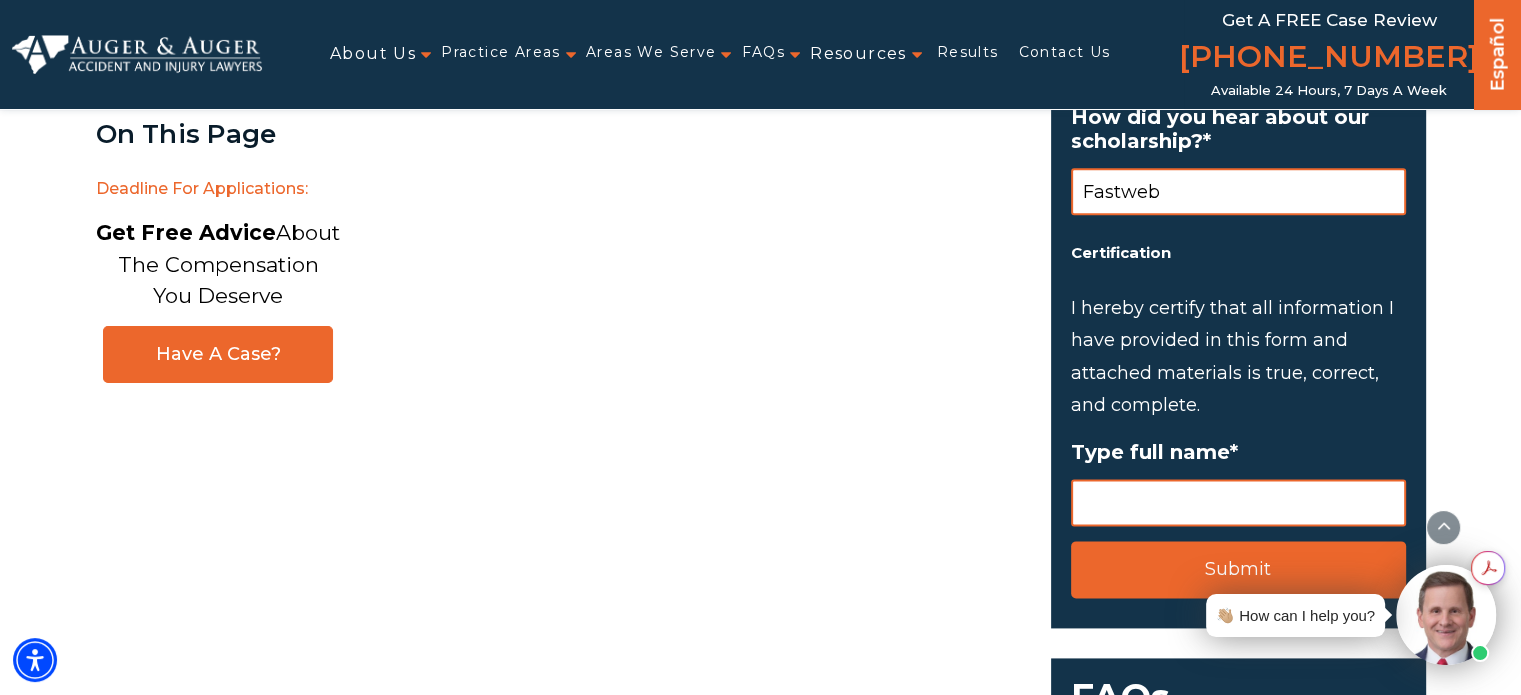 scroll, scrollTop: 2512, scrollLeft: 0, axis: vertical 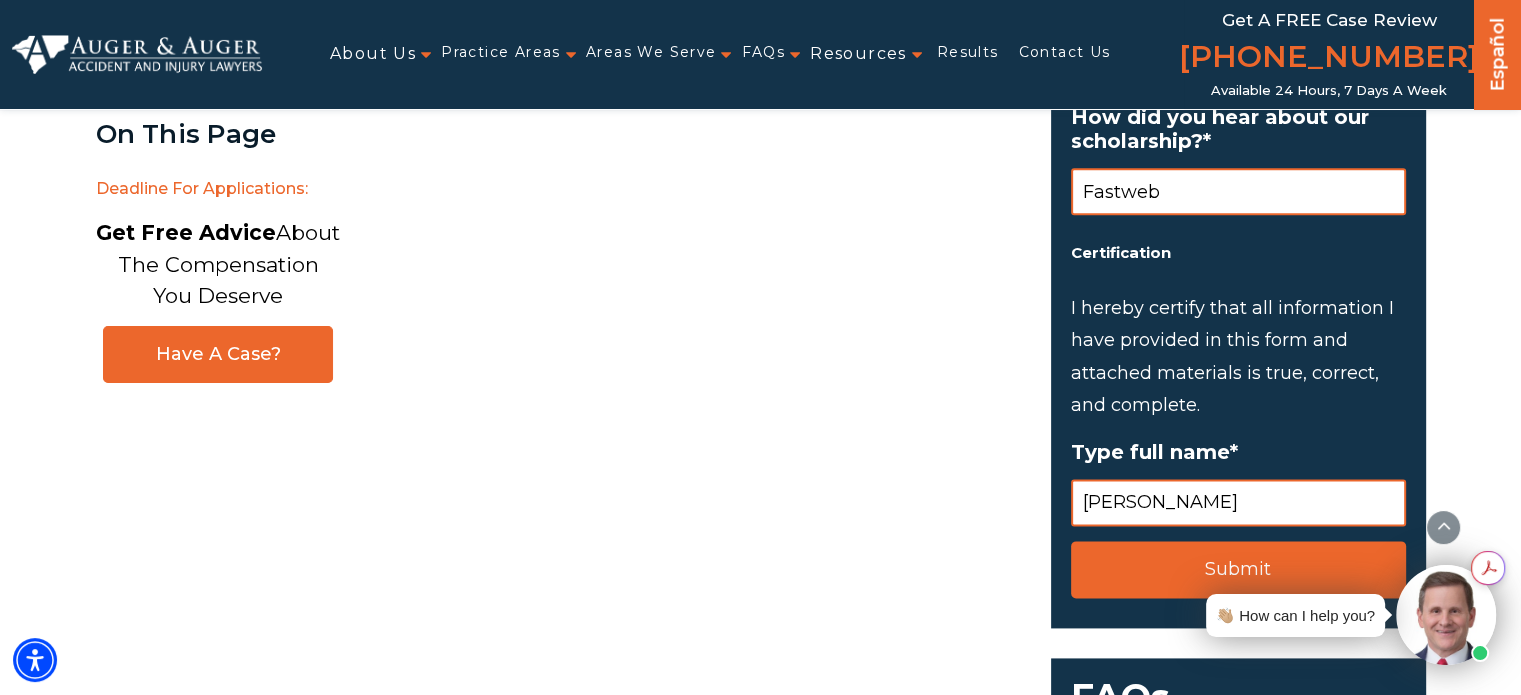 type on "[PERSON_NAME]" 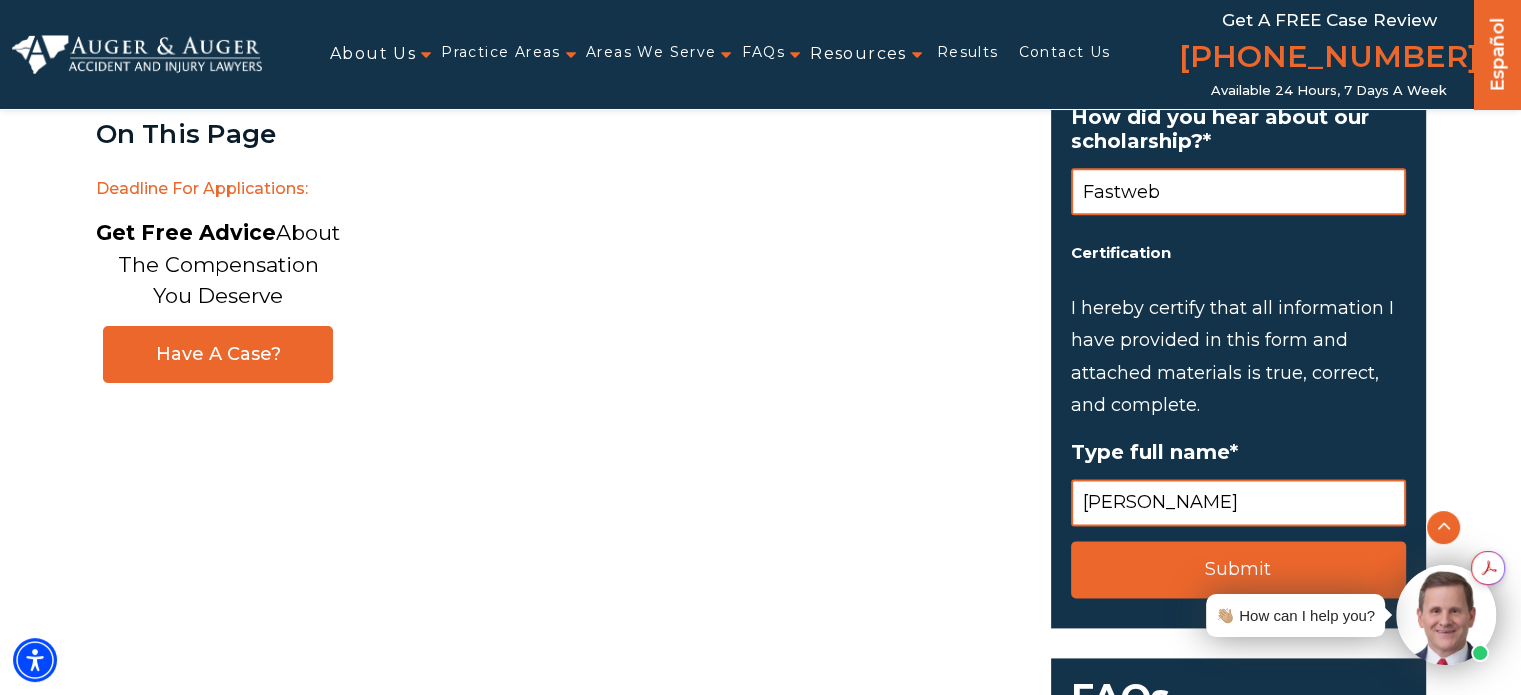 click 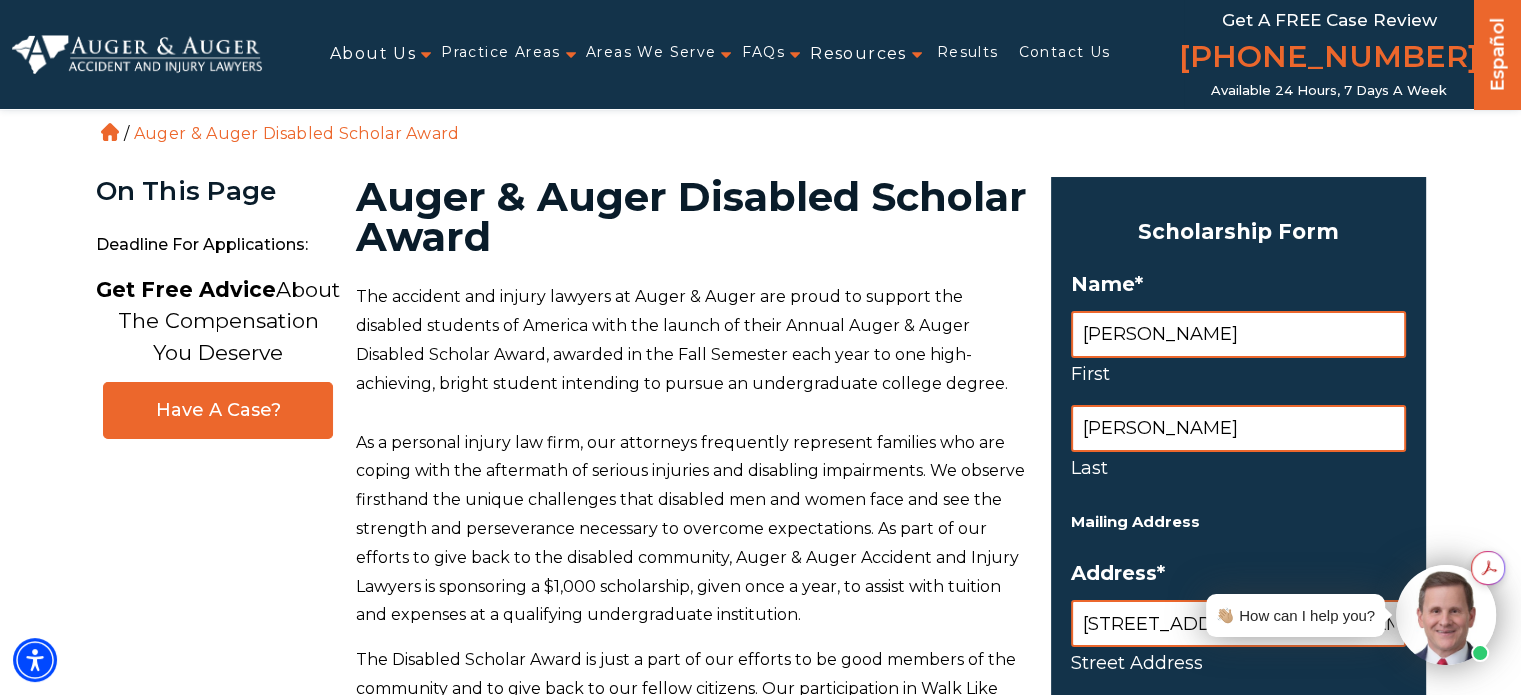 scroll, scrollTop: 0, scrollLeft: 0, axis: both 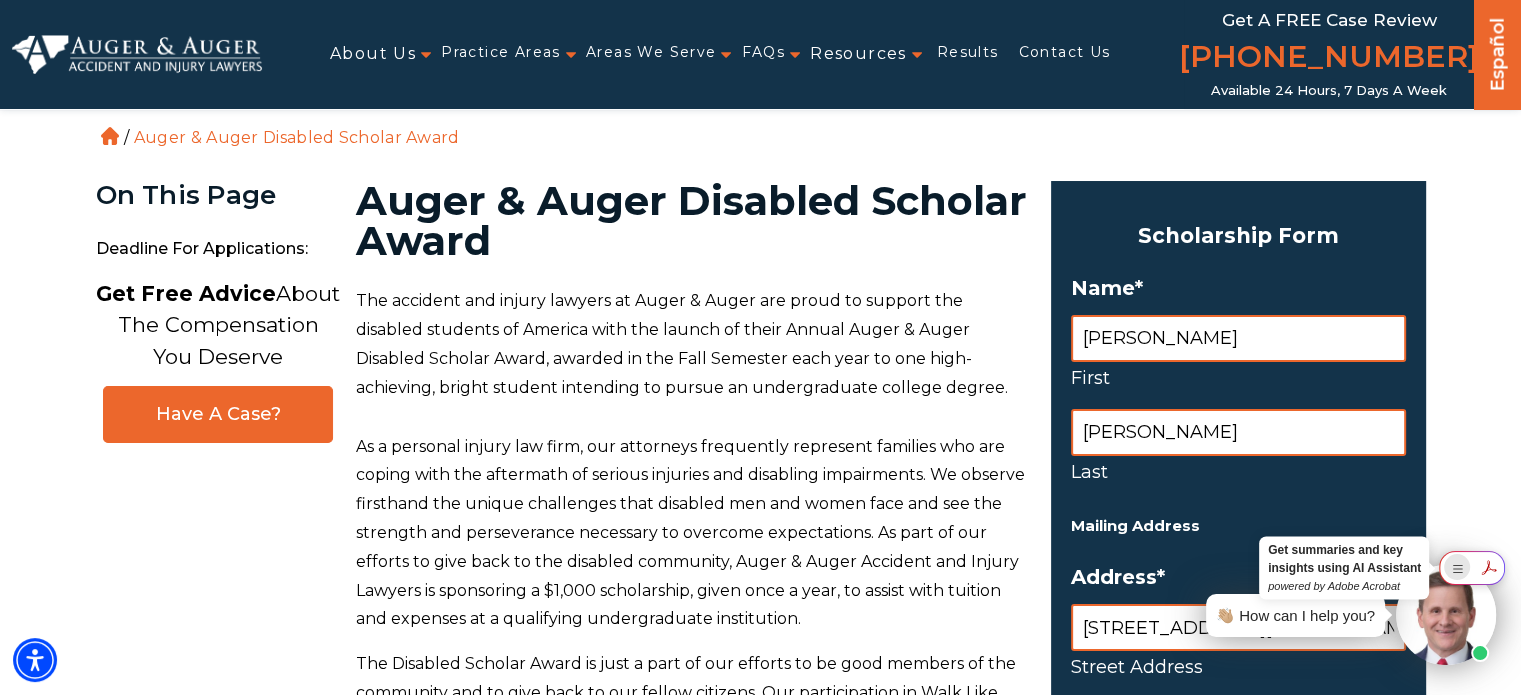 click 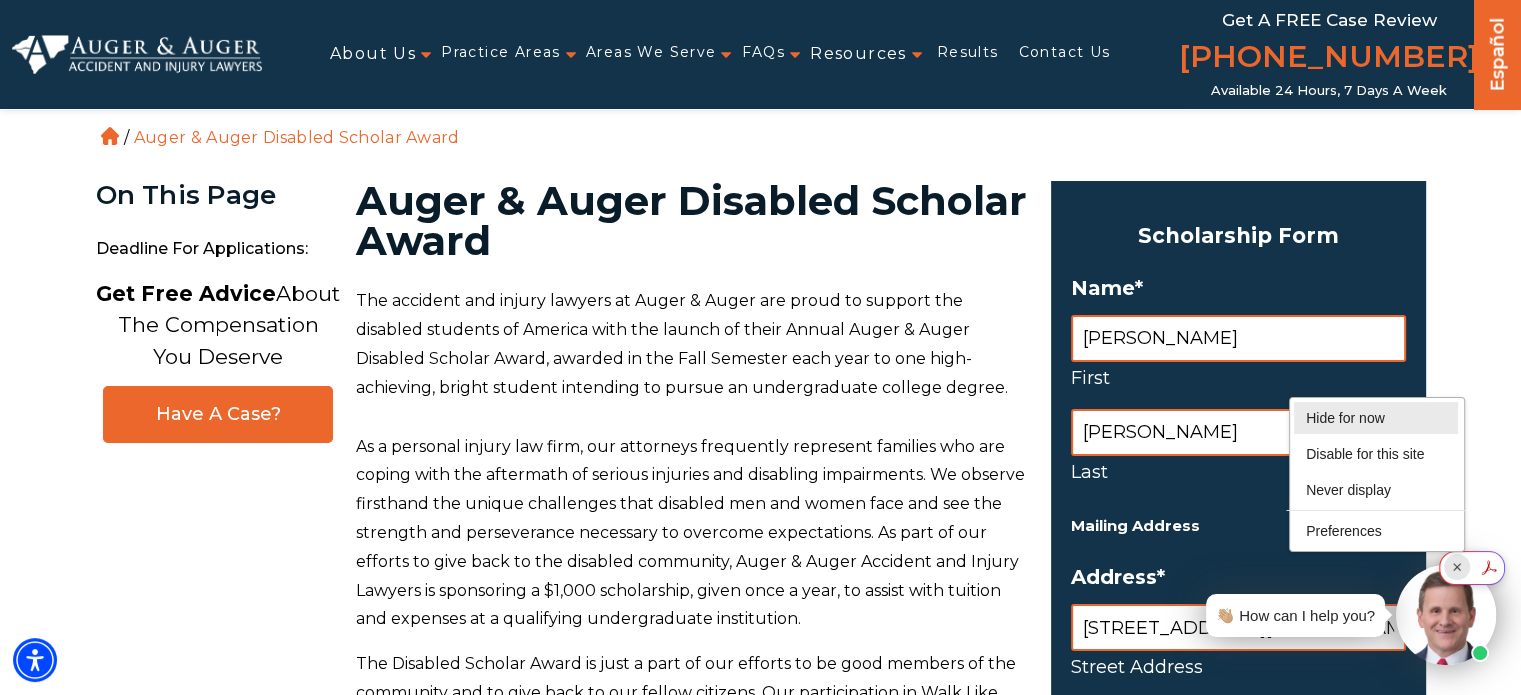 click on "Hide for now" at bounding box center (1376, 418) 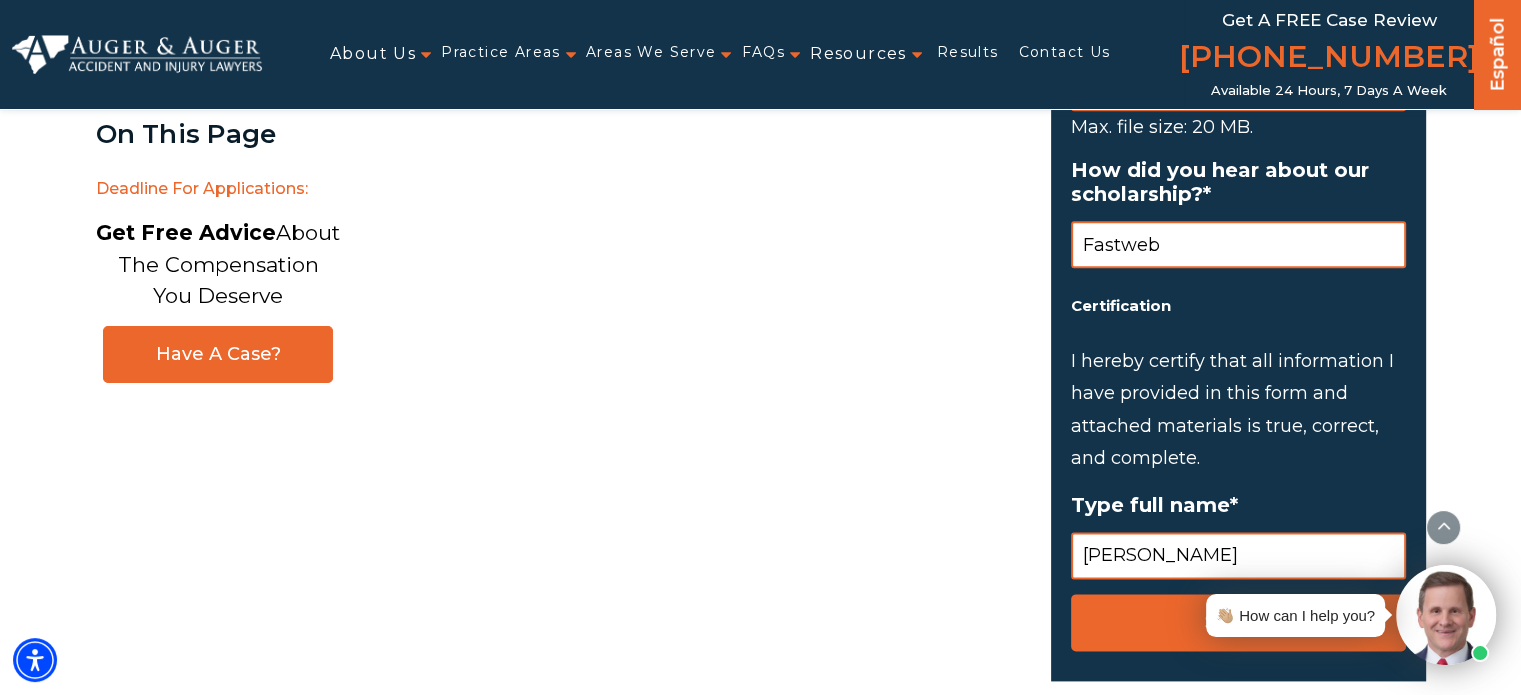 scroll, scrollTop: 2622, scrollLeft: 0, axis: vertical 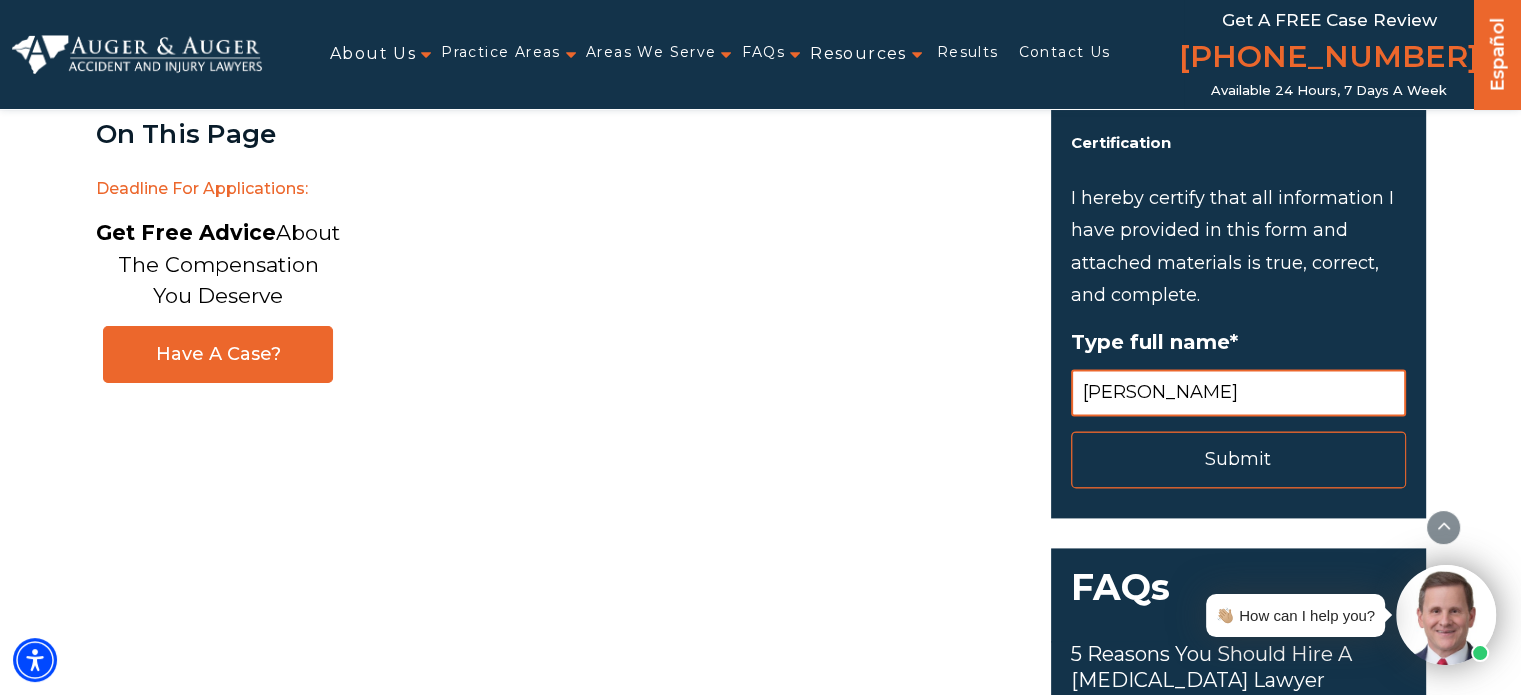 click on "Submit" at bounding box center (1238, 459) 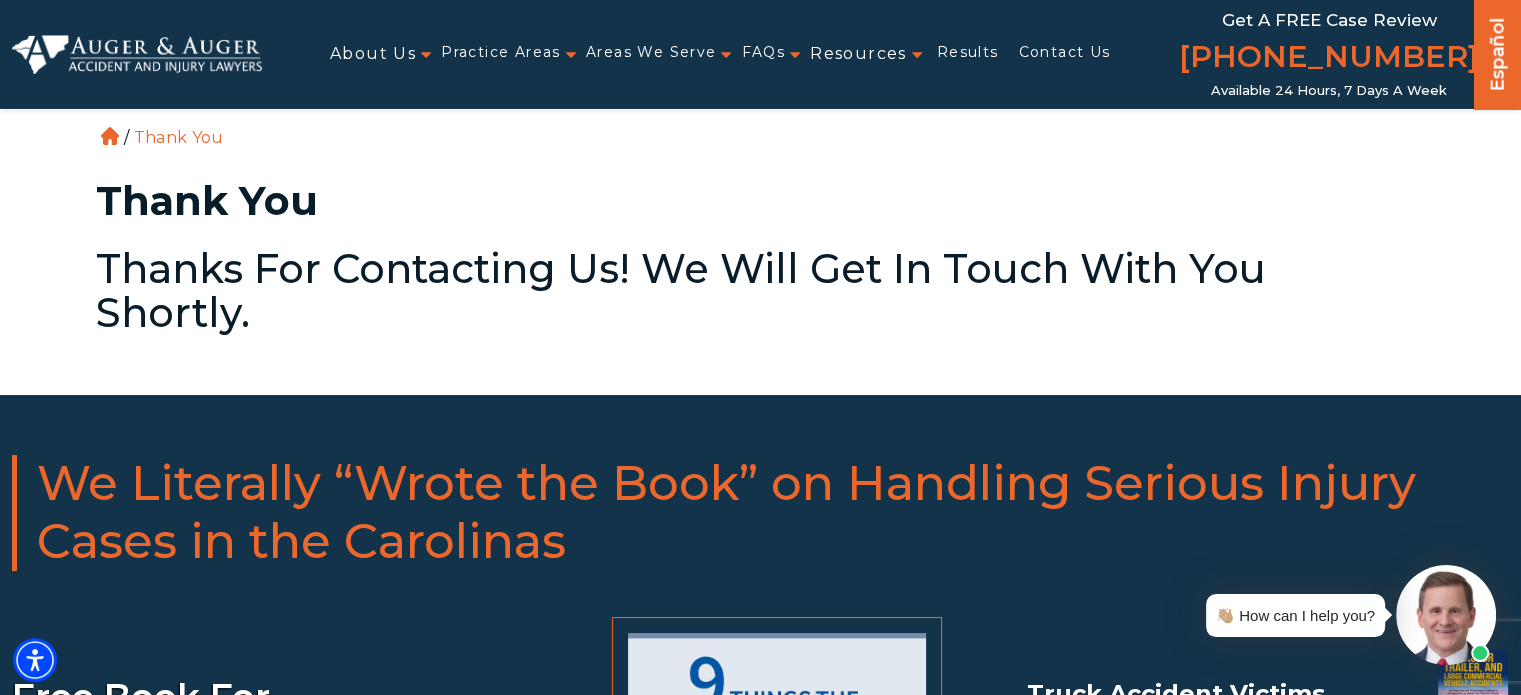 scroll, scrollTop: 0, scrollLeft: 0, axis: both 